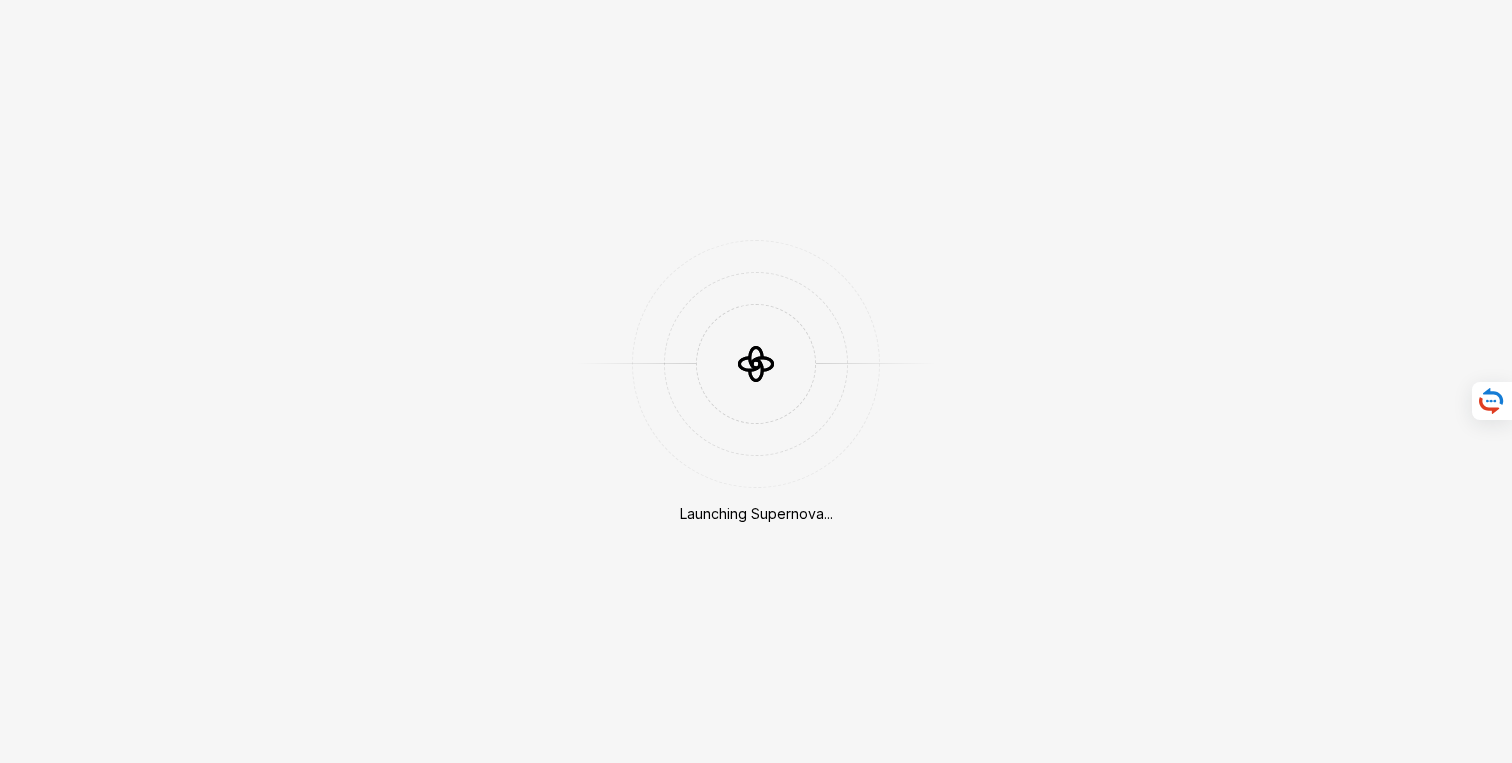 scroll, scrollTop: 0, scrollLeft: 0, axis: both 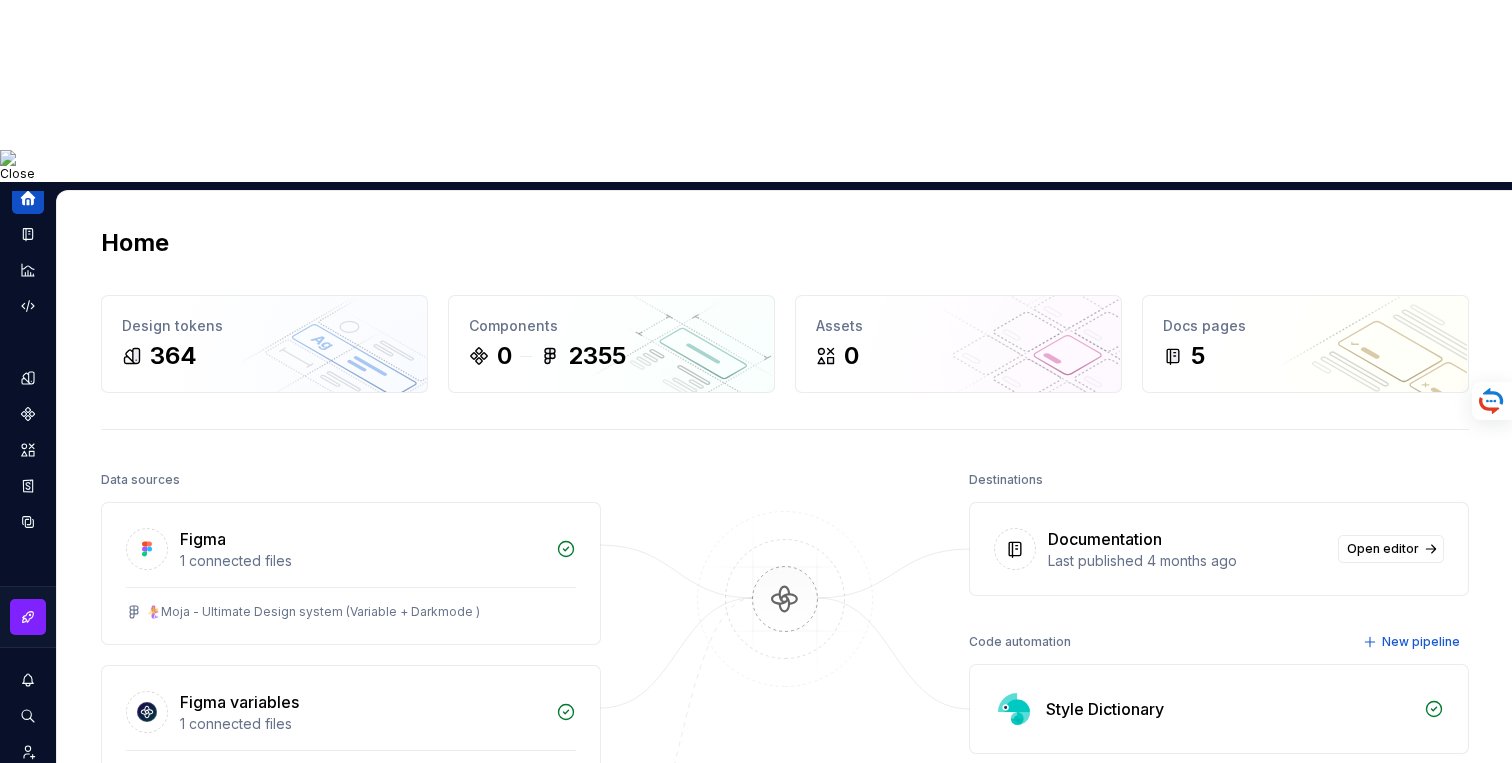 click 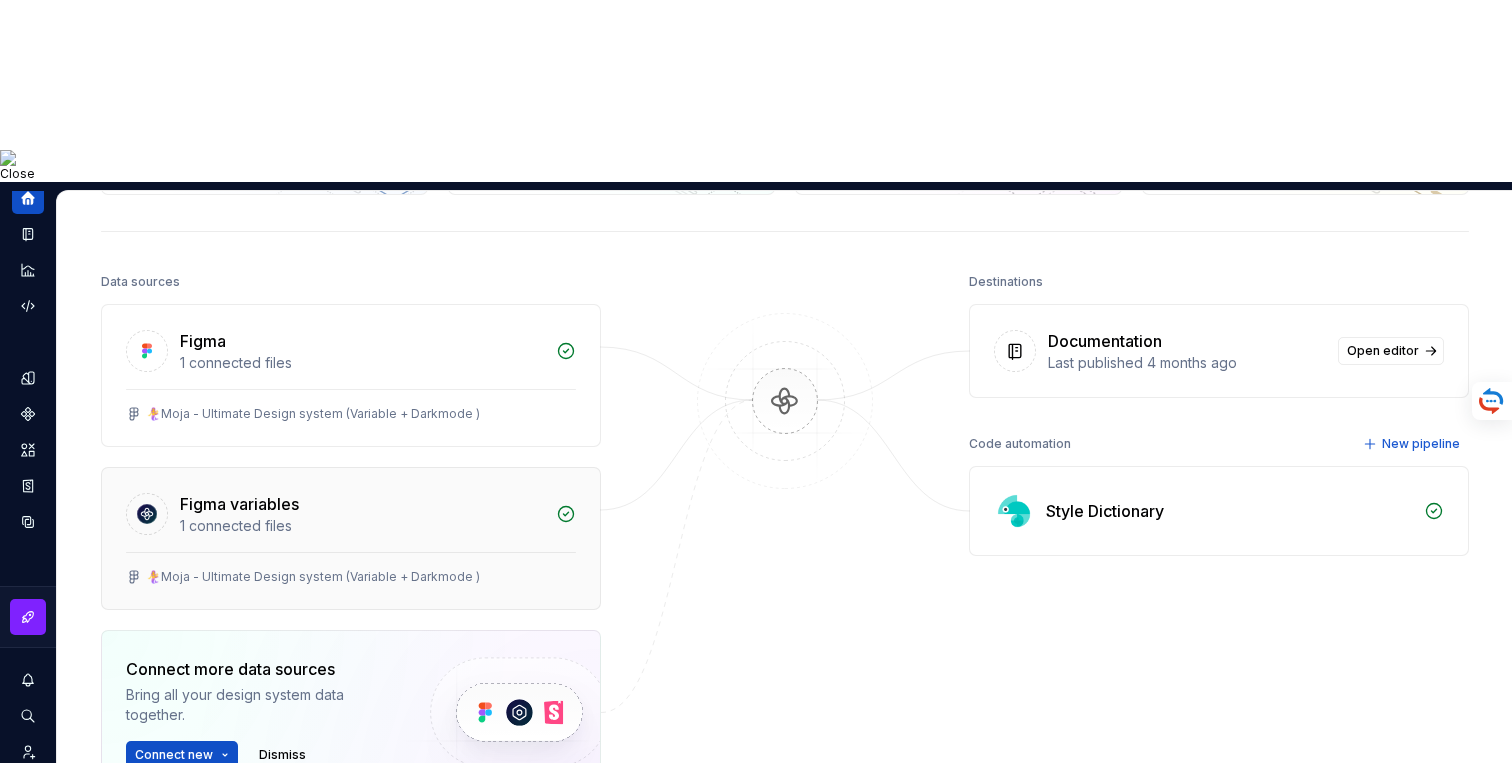 scroll, scrollTop: 435, scrollLeft: 0, axis: vertical 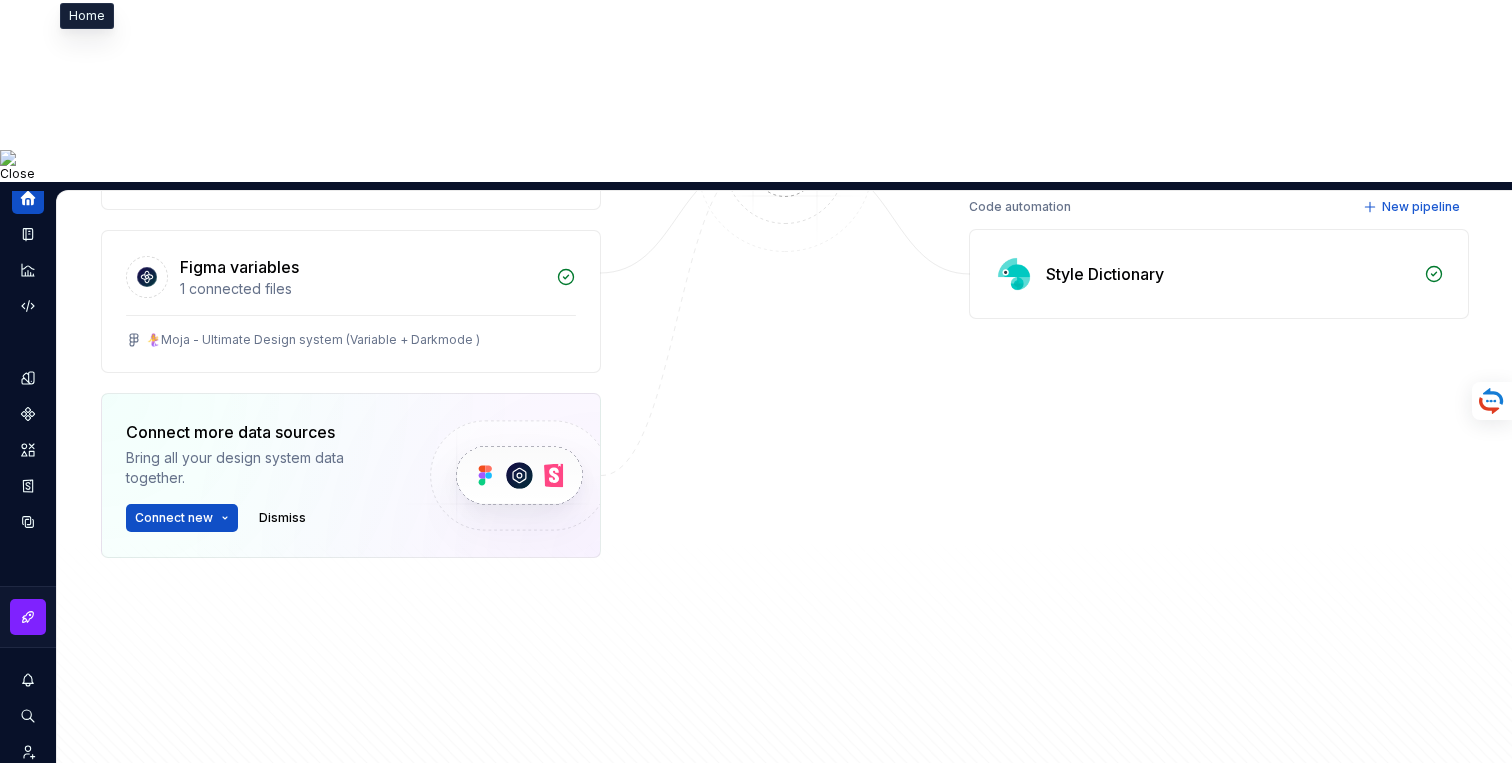 click 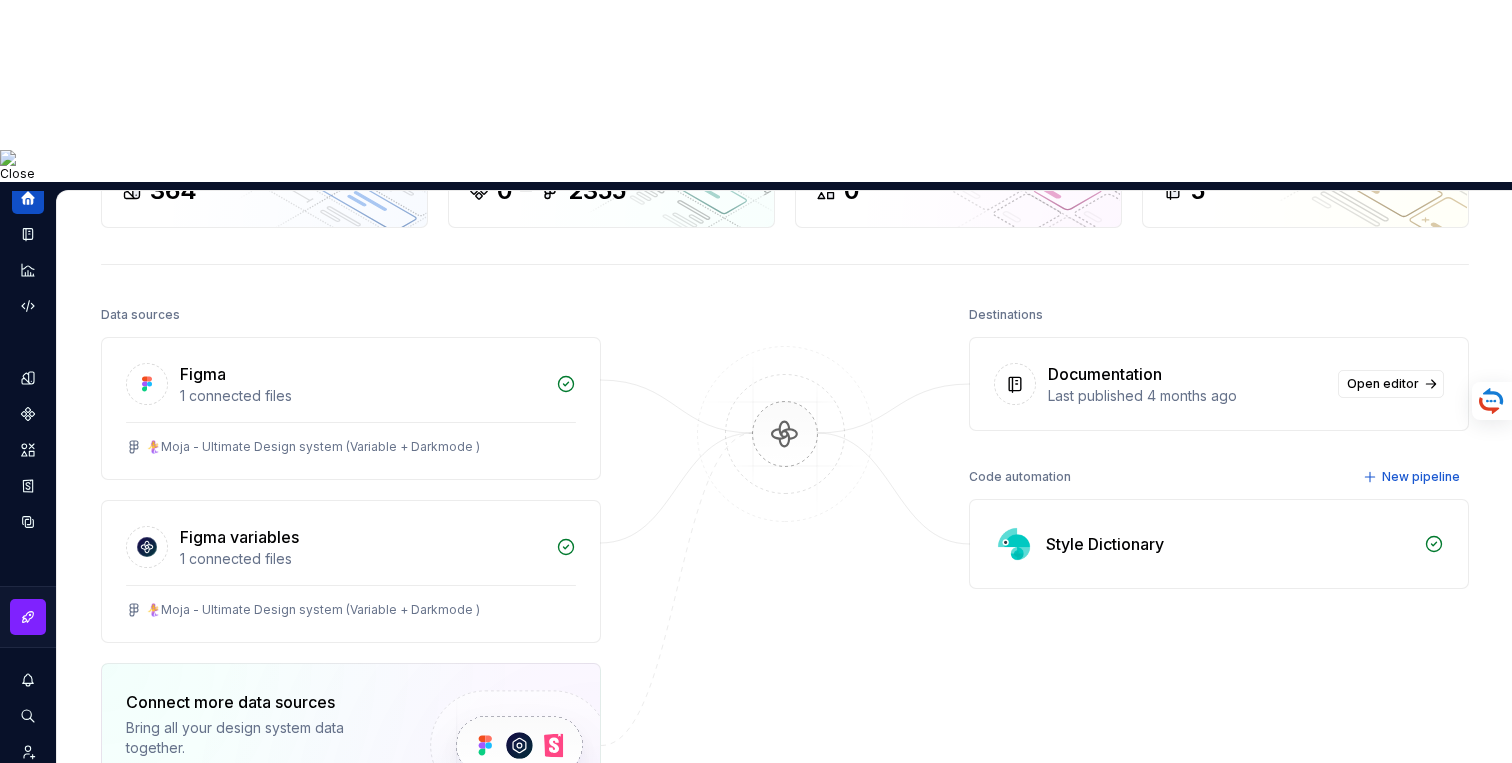 scroll, scrollTop: 0, scrollLeft: 0, axis: both 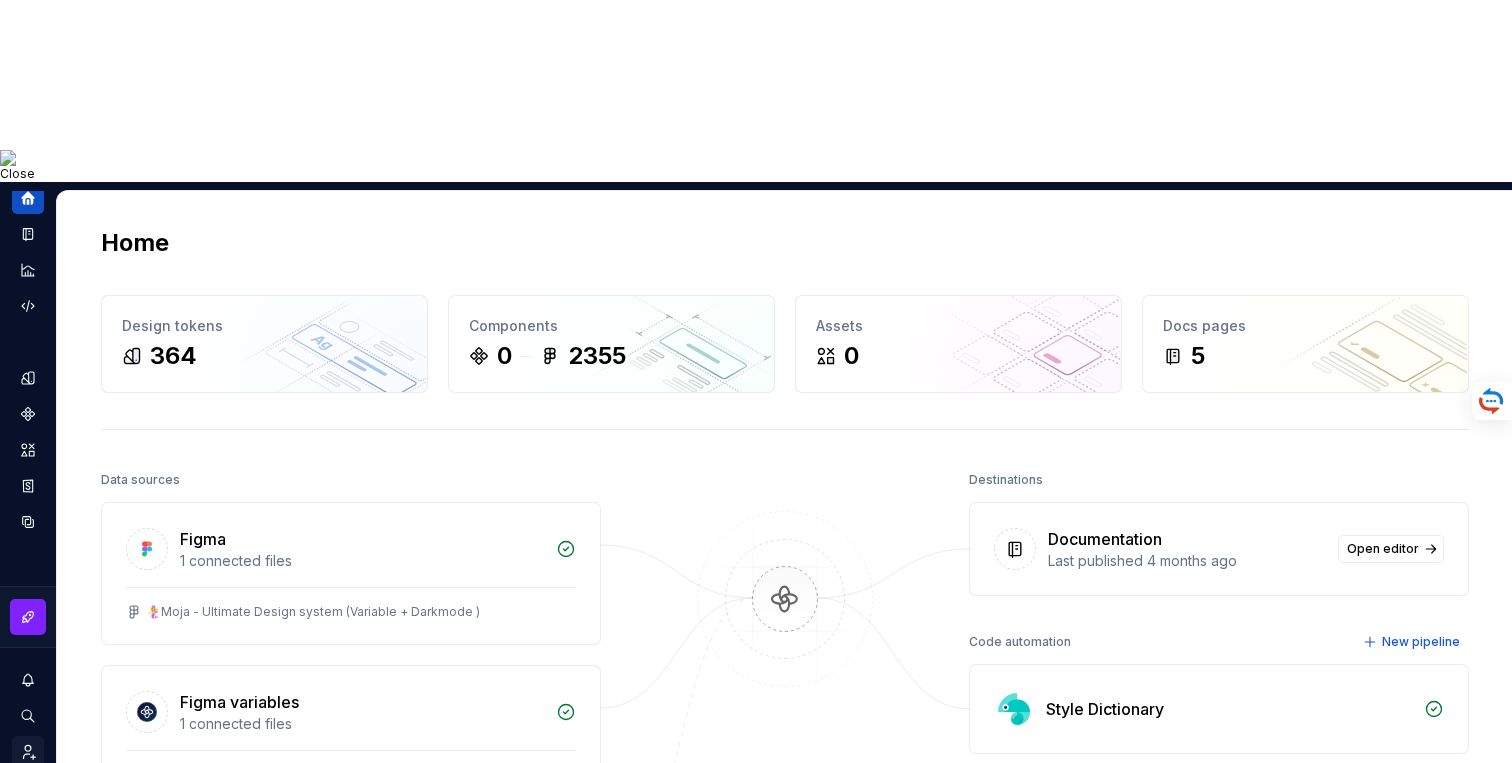 click 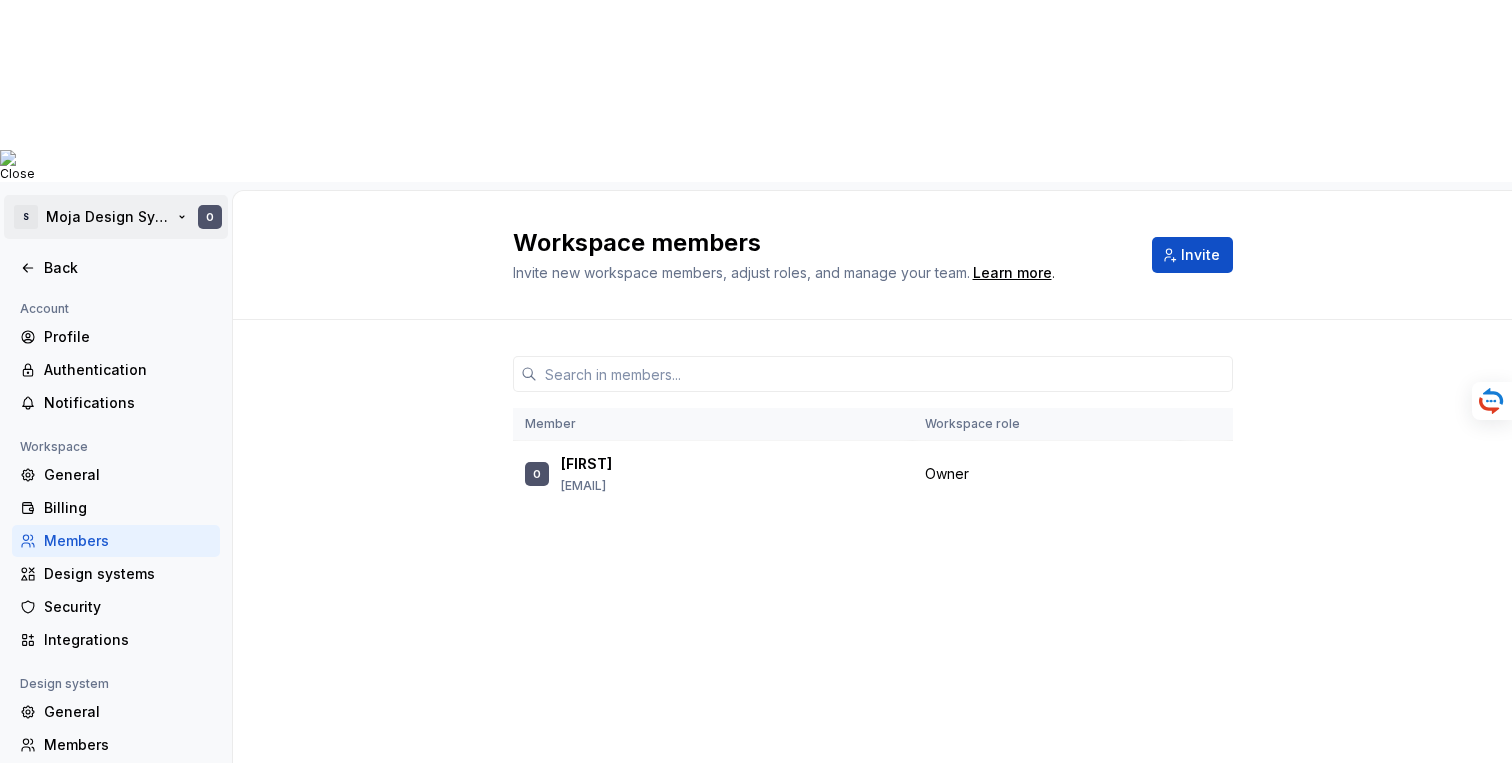 click on "Close
S Moja Design System O Back Account Profile Authentication Notifications Workspace General Billing Members Design systems Security Integrations Design system General Members Versions Datasets Documentation Workspace members Invite new workspace members, adjust roles, and manage your team.   Learn more . Invite Member Workspace role O [EMAIL] Owner   Enregistrer" at bounding box center (756, 381) 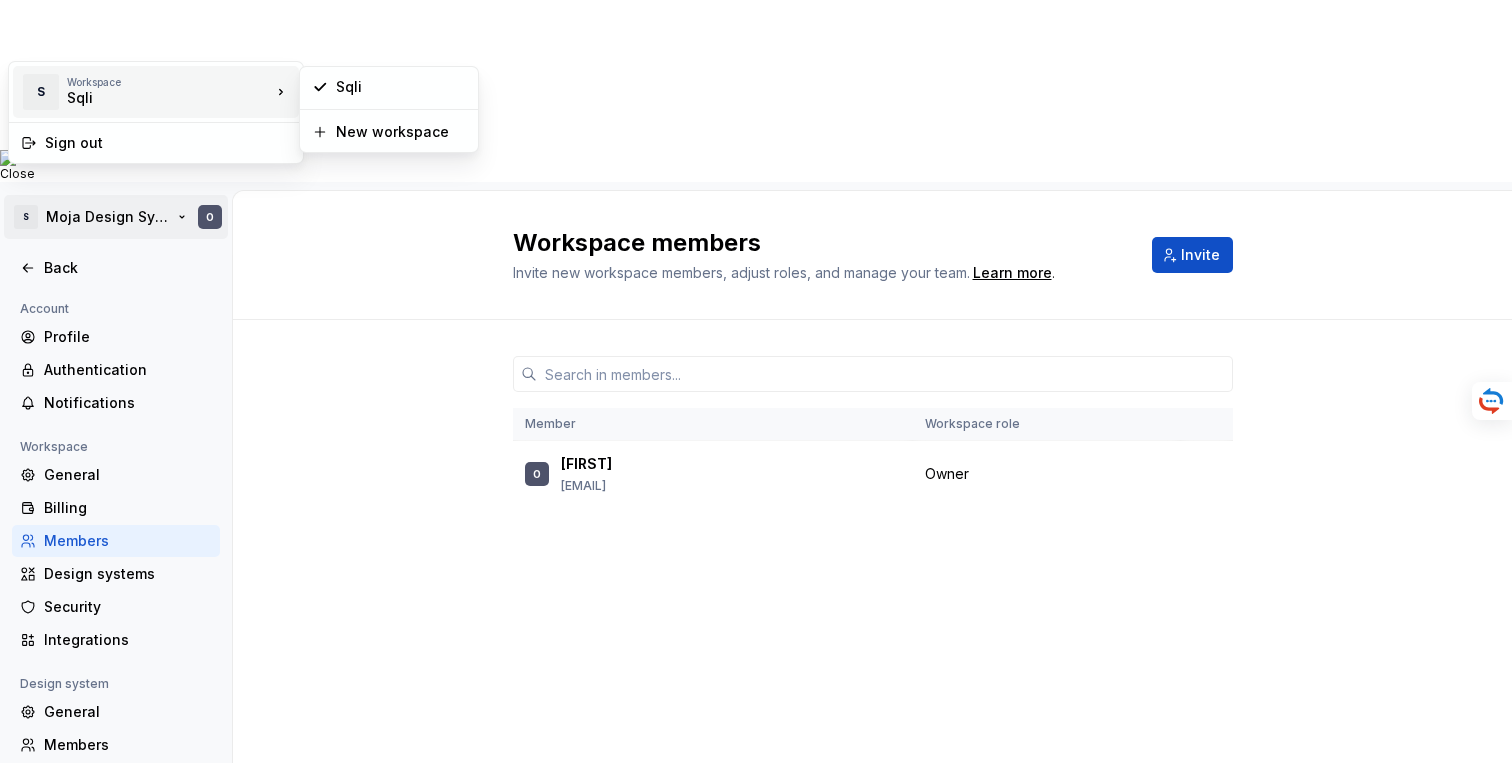 click on "Workspace Sqli" at bounding box center (169, 92) 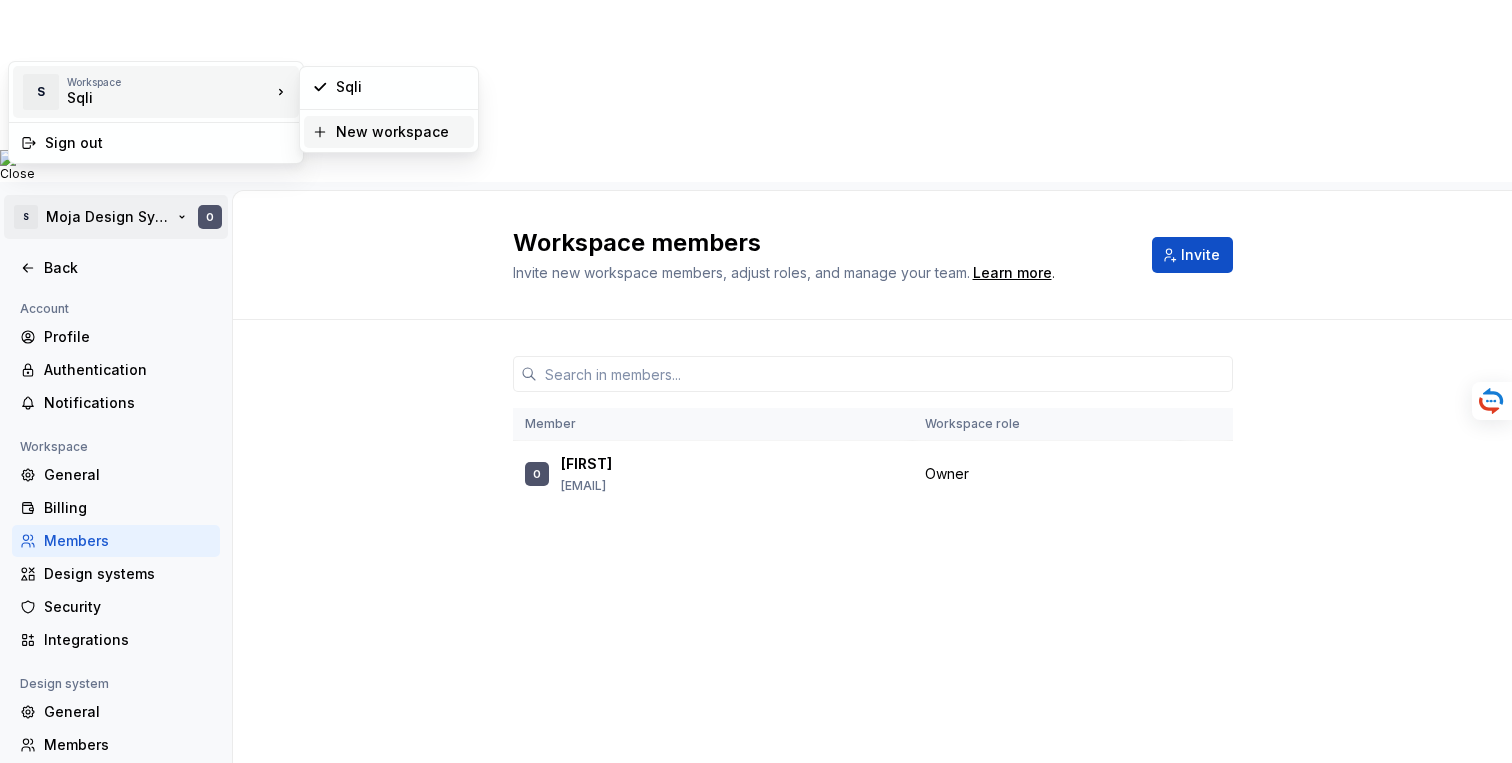click on "New workspace" at bounding box center [401, 132] 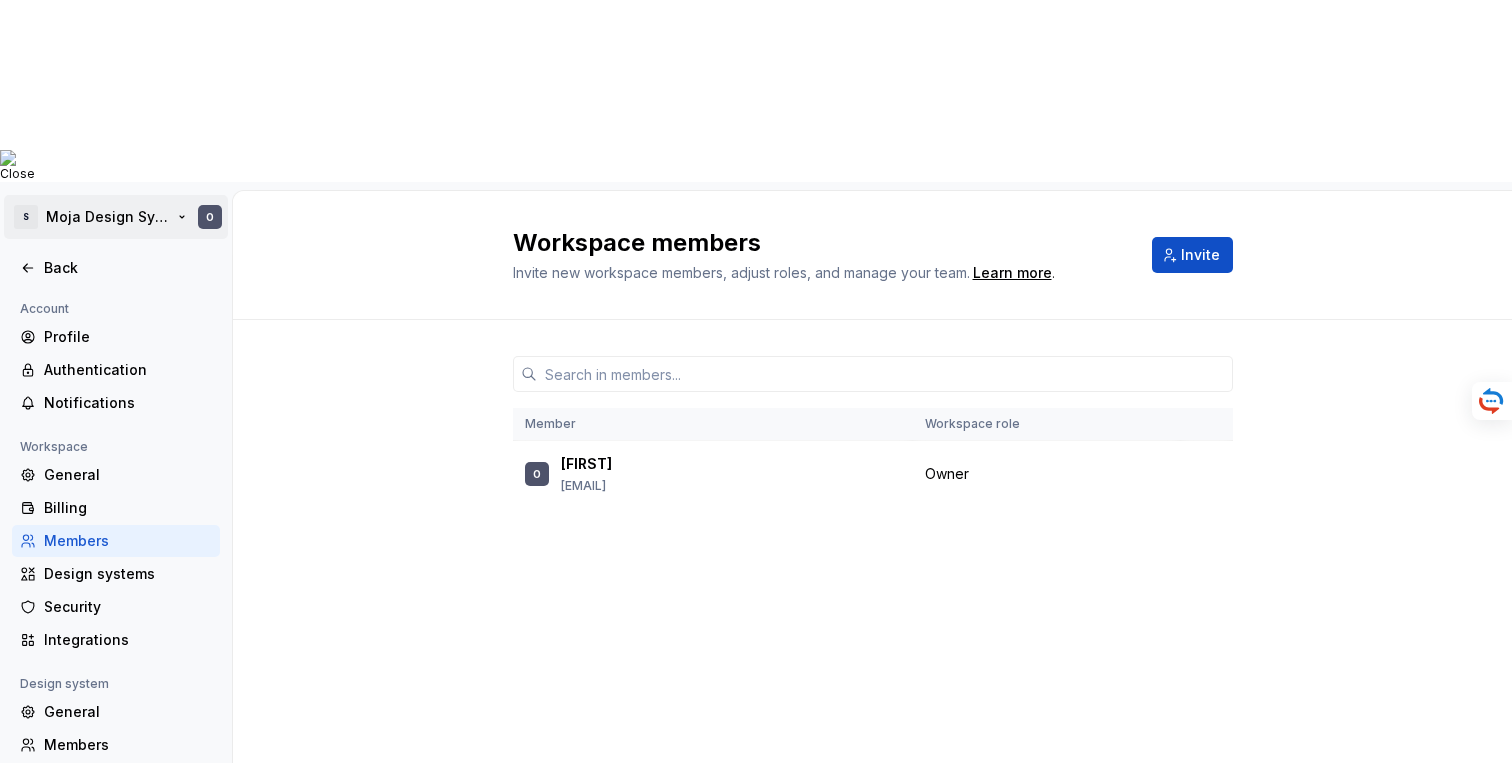 click on "Close
S Moja Design System O Back Account Profile Authentication Notifications Workspace General Billing Members Design systems Security Integrations Design system General Members Versions Datasets Documentation Workspace members Invite new workspace members, adjust roles, and manage your team.   Learn more . Invite Member Workspace role O [EMAIL] Owner   Enregistrer" at bounding box center [756, 381] 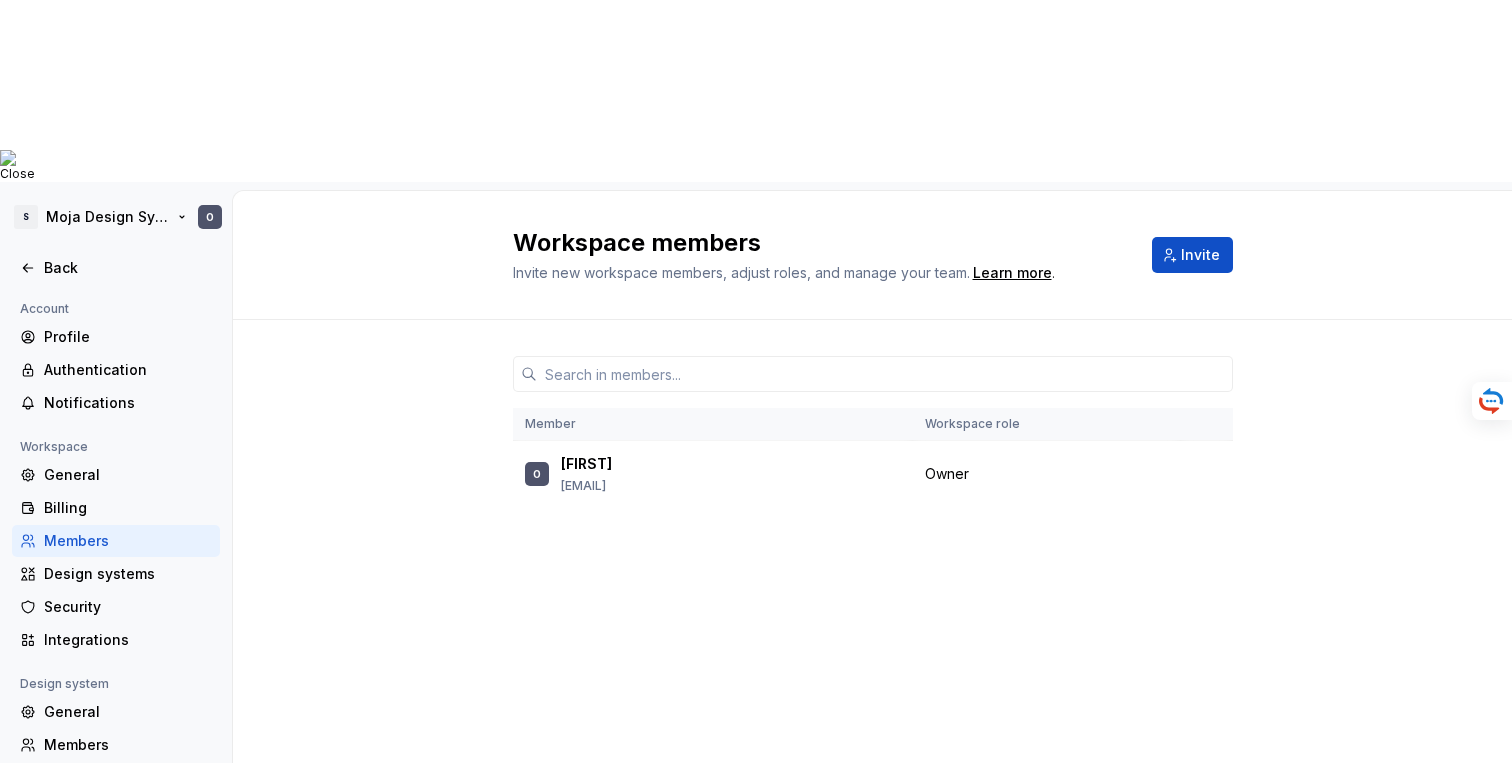 click on "Close
S Moja Design System O Back Account Profile Authentication Notifications Workspace General Billing Members Design systems Security Integrations Design system General Members Versions Datasets Documentation Workspace members Invite new workspace members, adjust roles, and manage your team.   Learn more . Invite Member Workspace role O [EMAIL] Owner   Enregistrer" at bounding box center (756, 381) 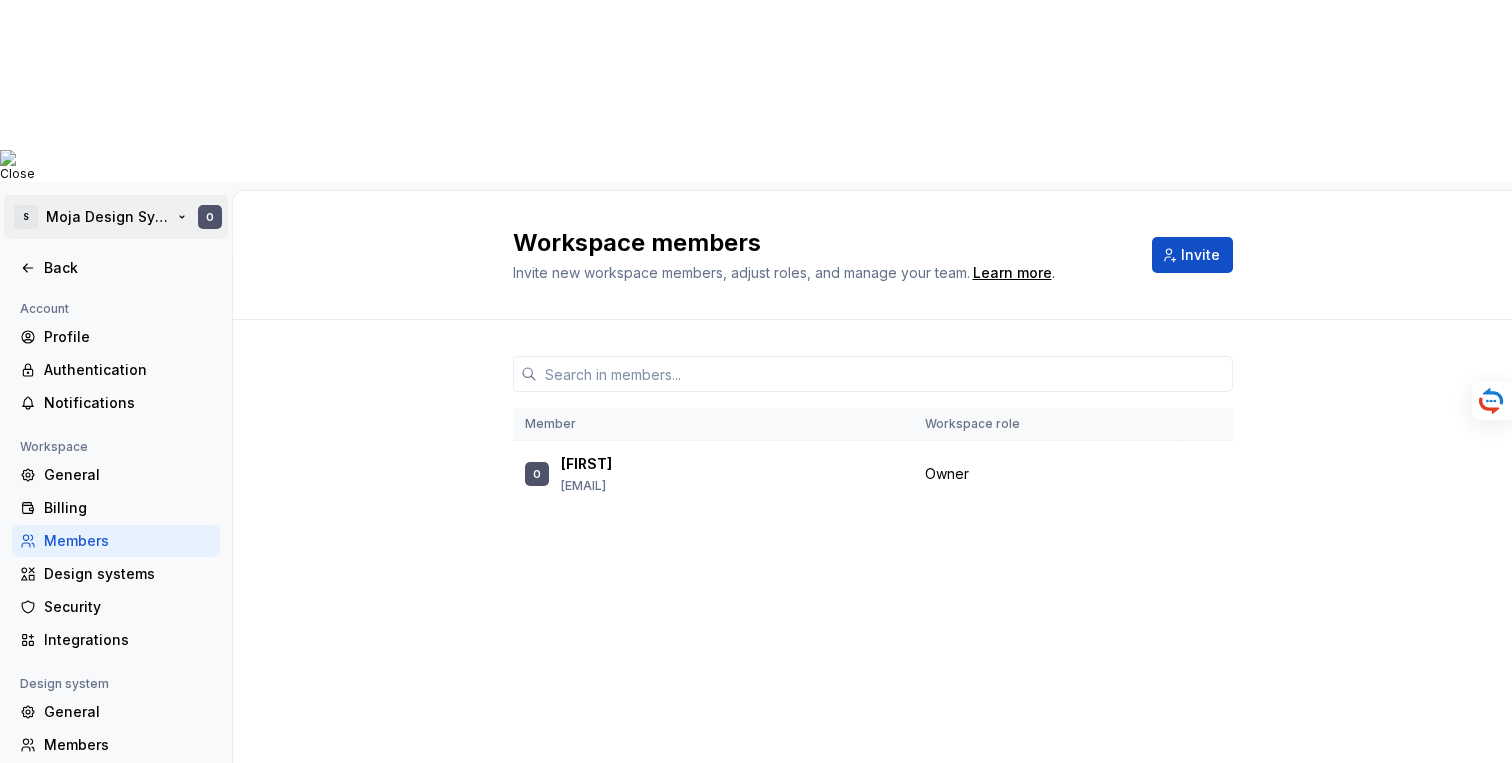 click on "Close
S Moja Design System O Back Account Profile Authentication Notifications Workspace General Billing Members Design systems Security Integrations Design system General Members Versions Datasets Documentation Workspace members Invite new workspace members, adjust roles, and manage your team.   Learn more . Invite Member Workspace role O [EMAIL] Owner   Enregistrer" at bounding box center [756, 381] 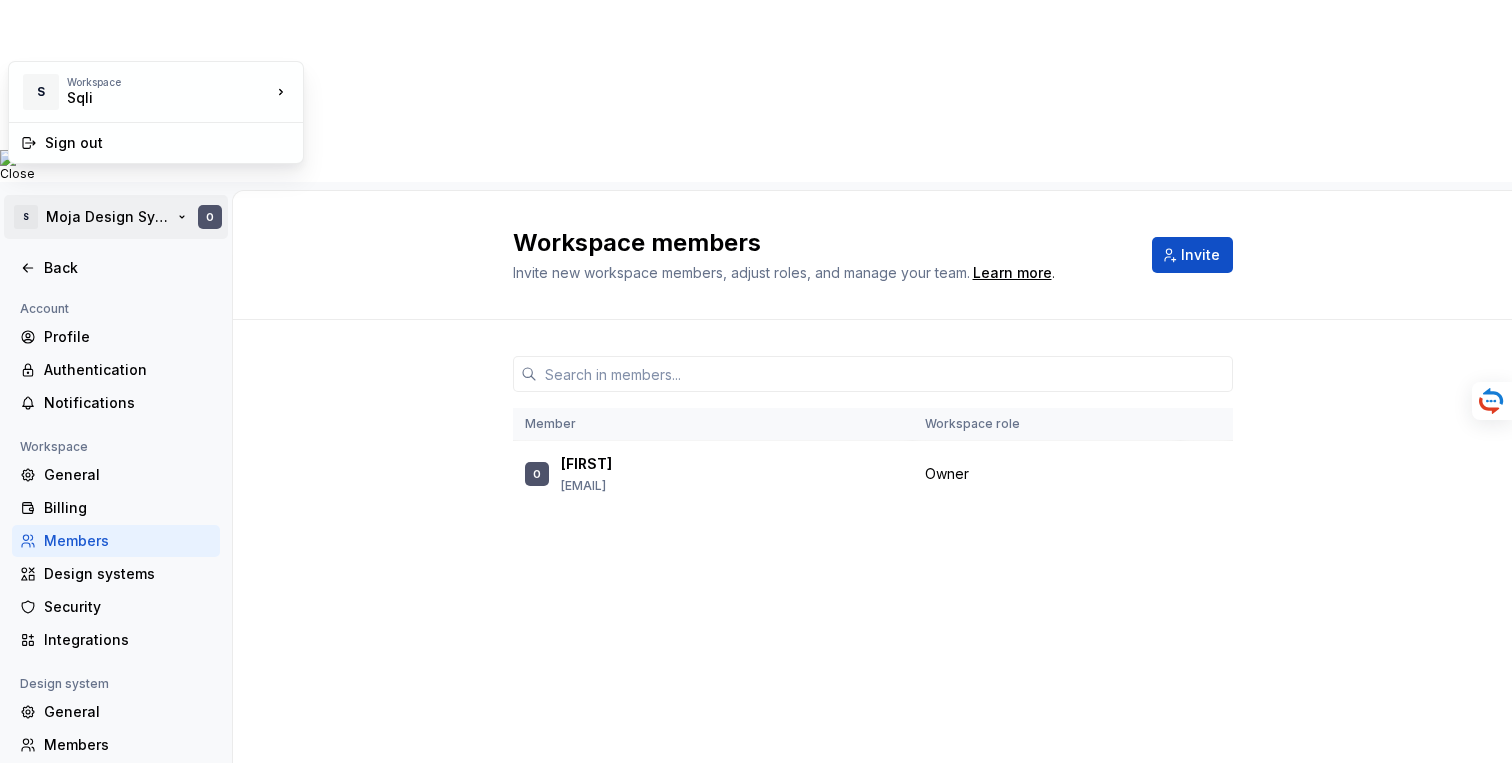 click on "Close
S Moja Design System O Back Account Profile Authentication Notifications Workspace General Billing Members Design systems Security Integrations Design system General Members Versions Datasets Documentation Workspace members Invite new workspace members, adjust roles, and manage your team.   Learn more . Invite Member Workspace role O [EMAIL] Owner   Enregistrer S Workspace Sqli Sign out" at bounding box center [756, 381] 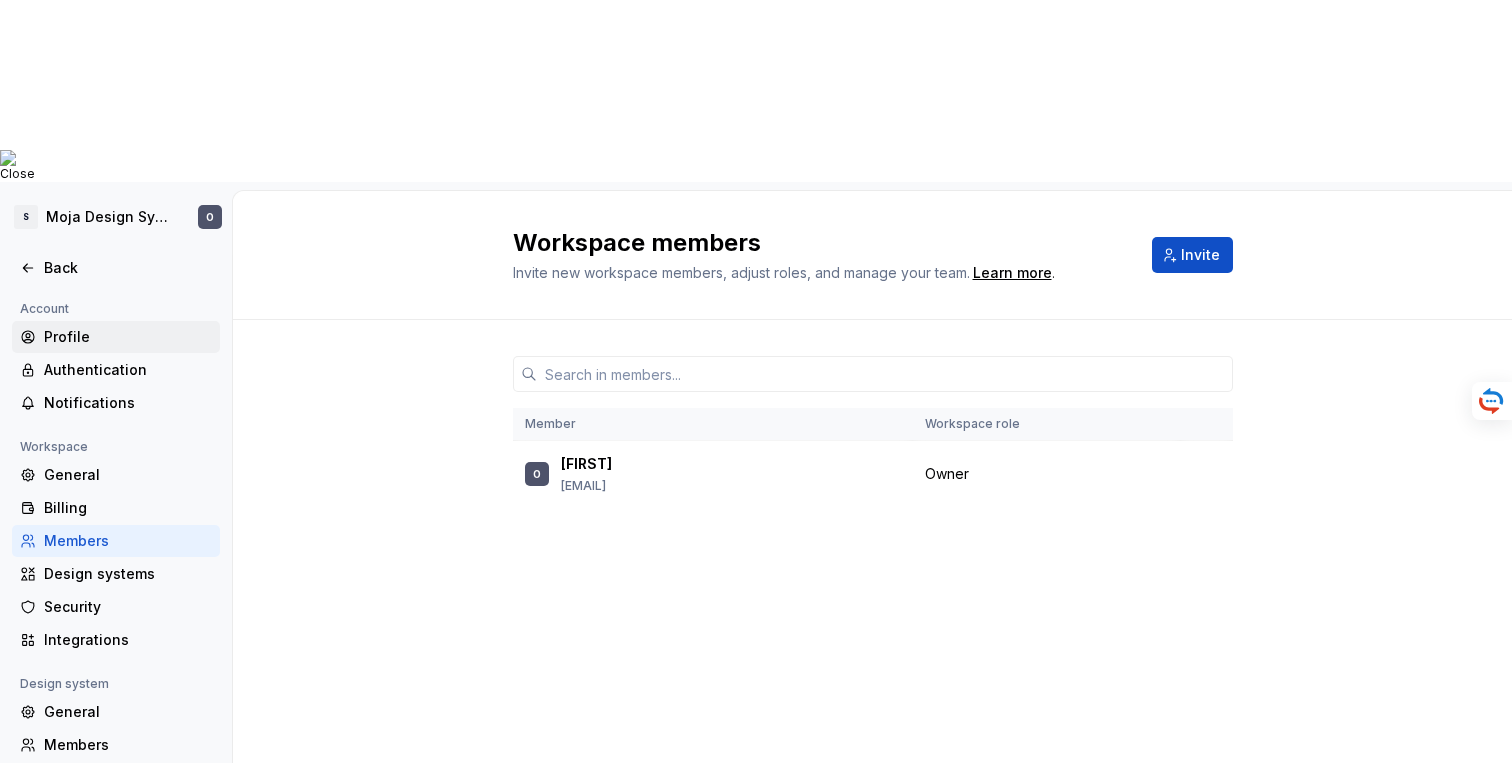 click on "Profile" at bounding box center [128, 337] 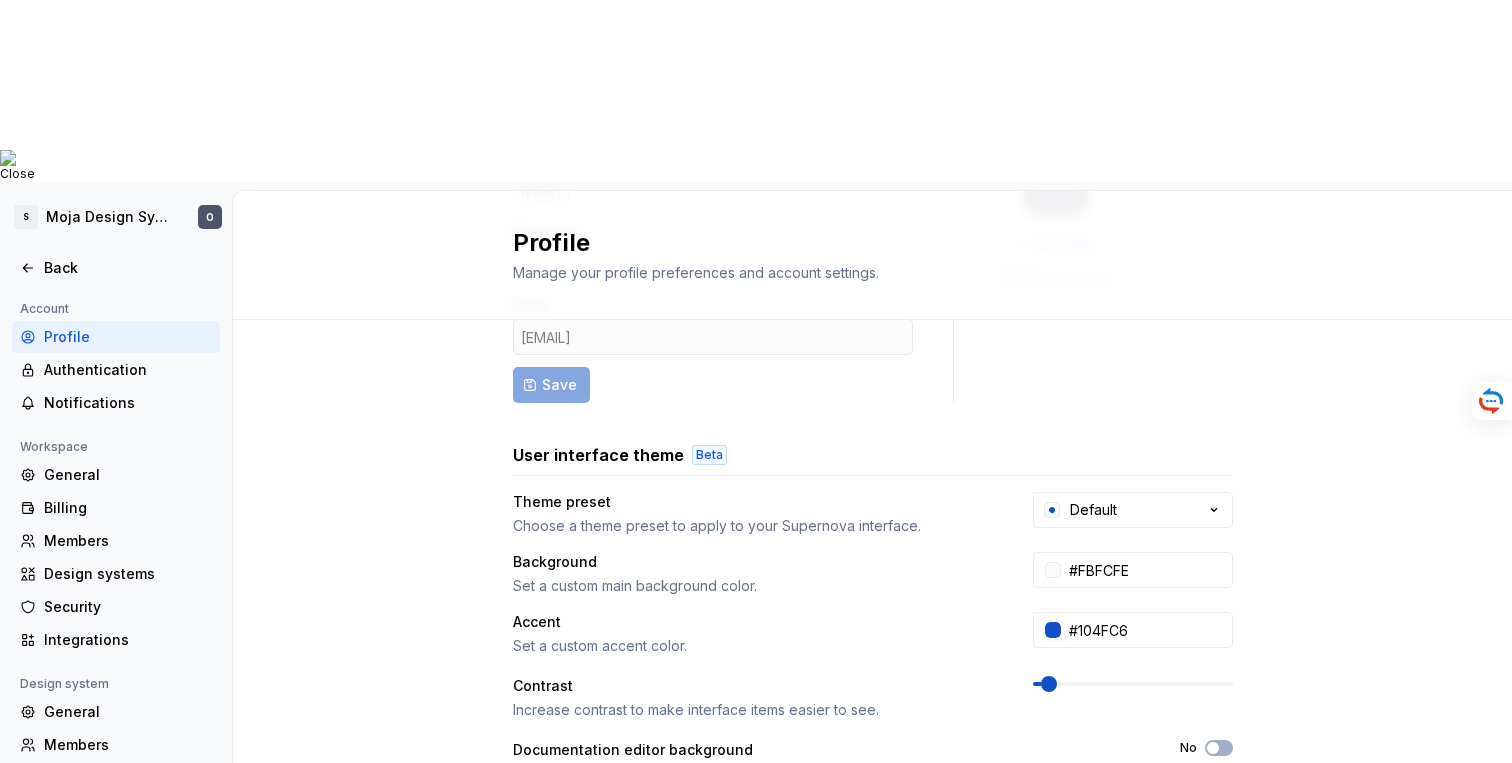 scroll, scrollTop: 383, scrollLeft: 0, axis: vertical 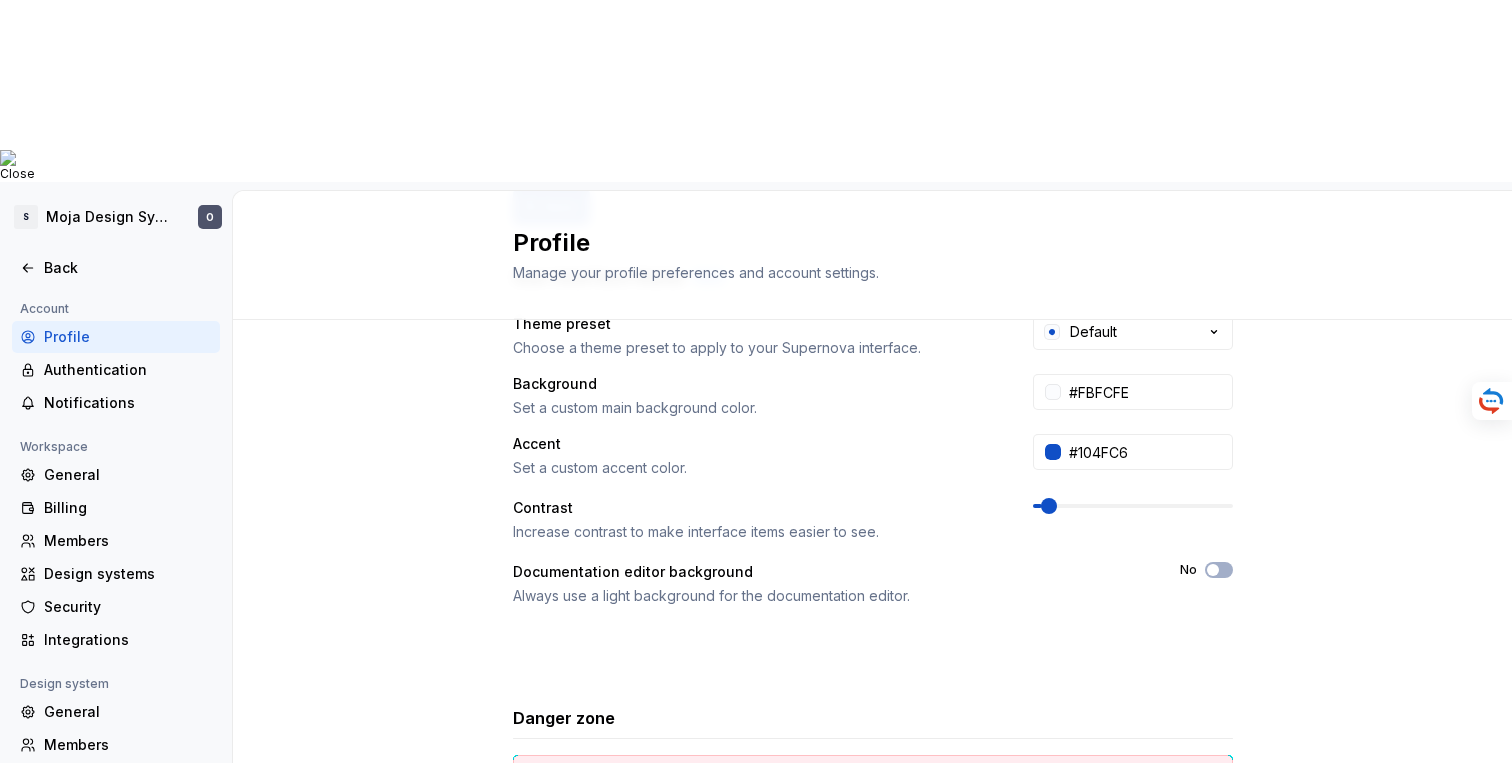 click on "Delete account" at bounding box center [1149, 792] 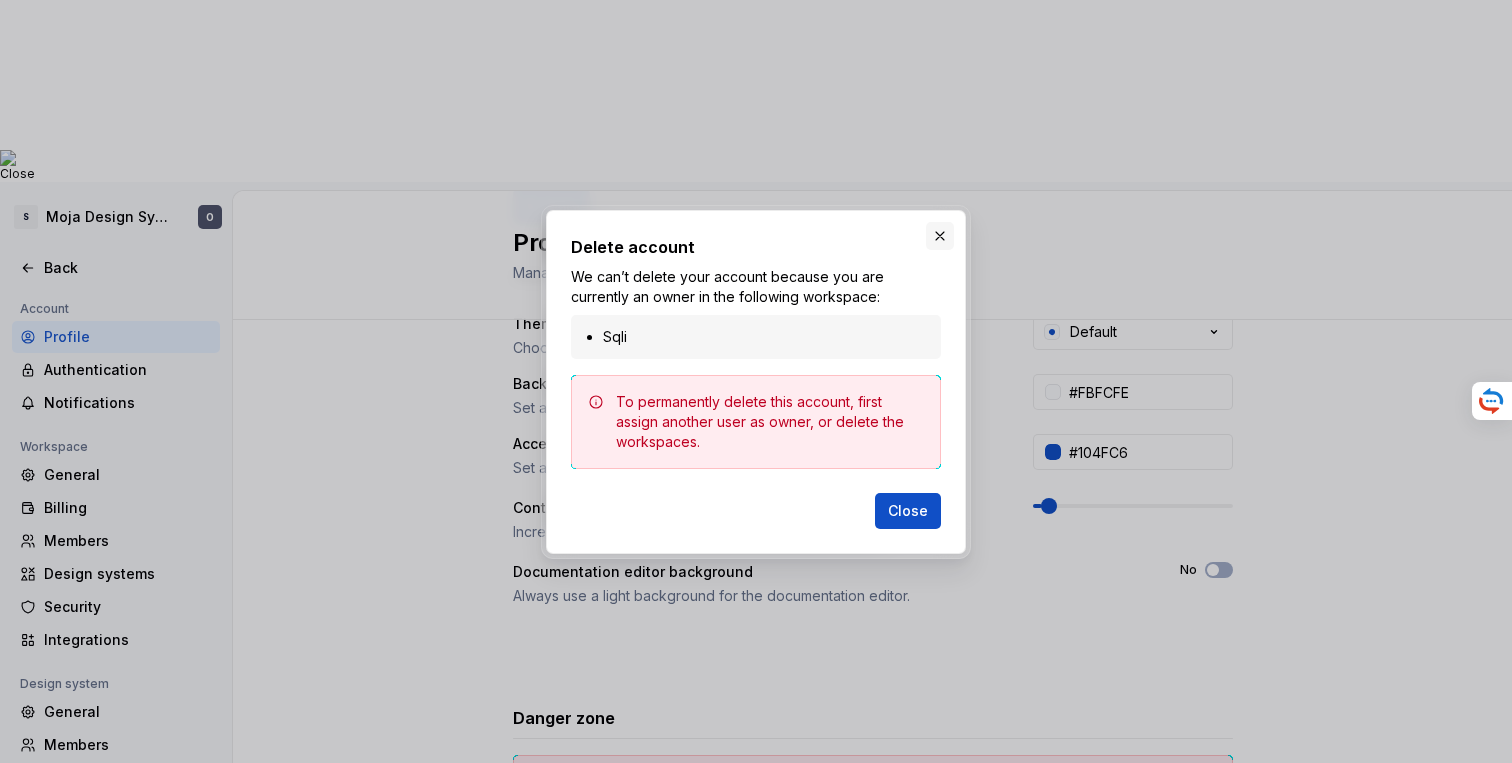 click at bounding box center [940, 236] 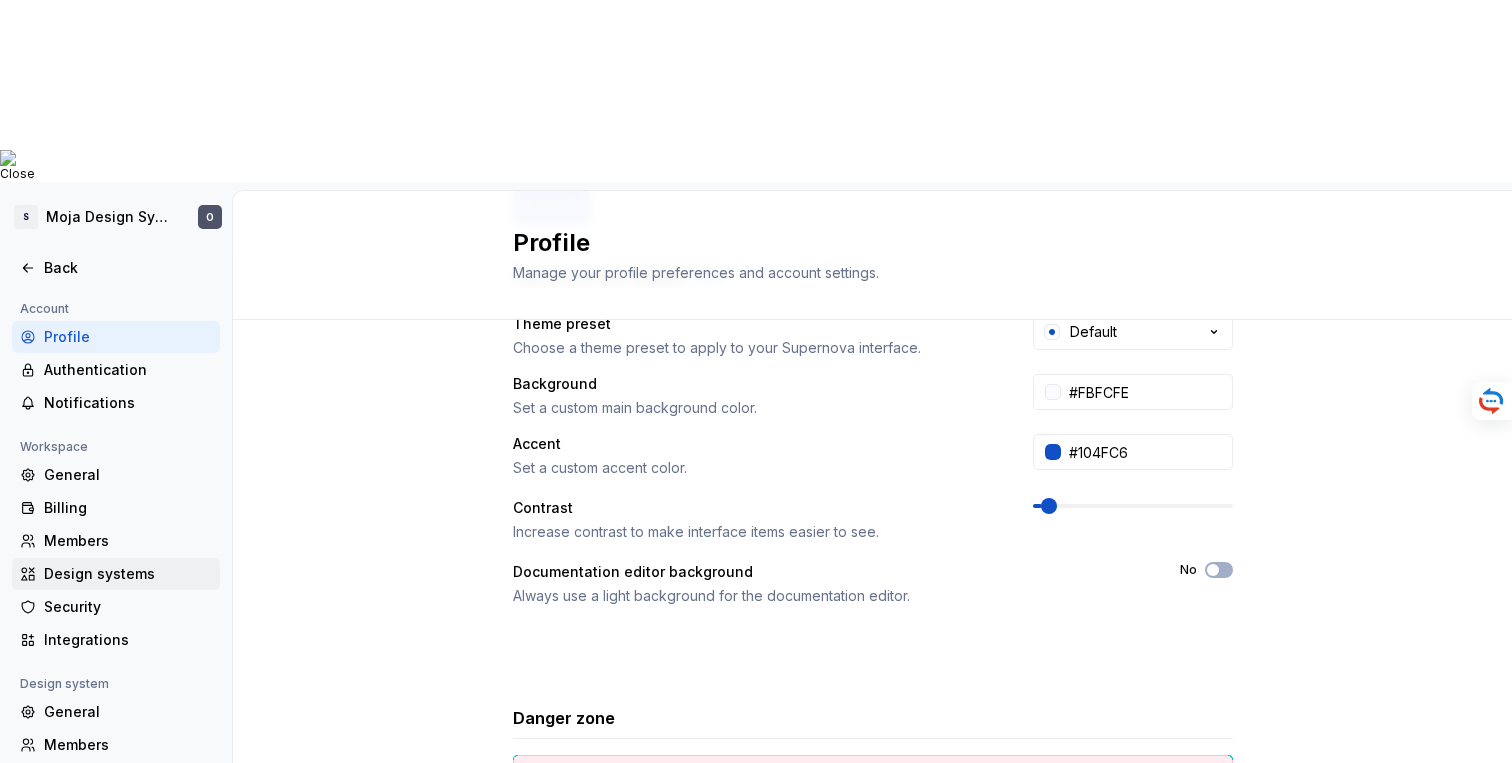 click on "Design systems" at bounding box center [128, 574] 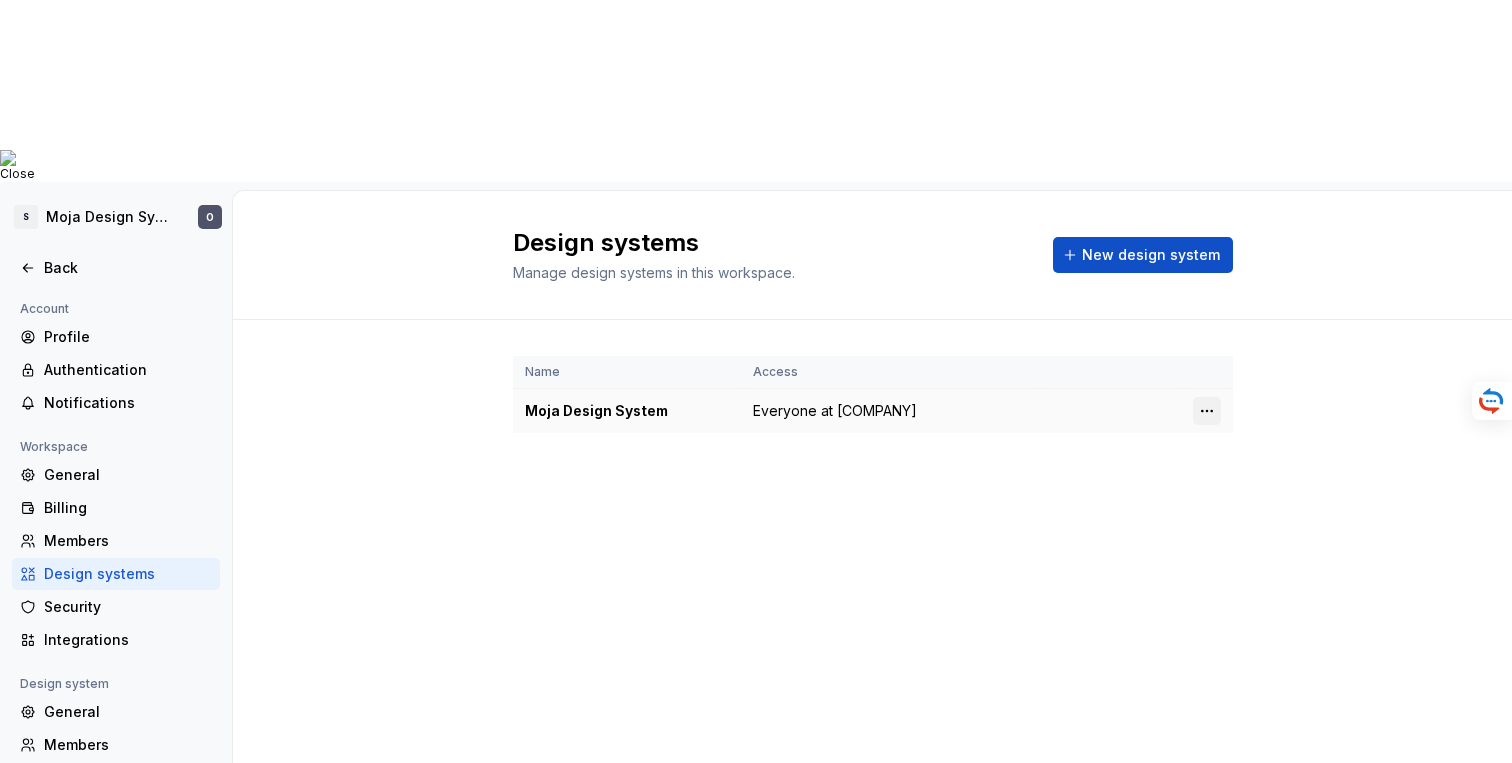 click on "Close
S Moja Design System O Back Account Profile Authentication Notifications Workspace General Billing Members Design systems Security Integrations Design system General Members Versions Datasets Documentation Design systems Manage design systems in this workspace. New design system Name Access Moja Design System Everyone at [COMPANY]   Enregistrer" at bounding box center (756, 381) 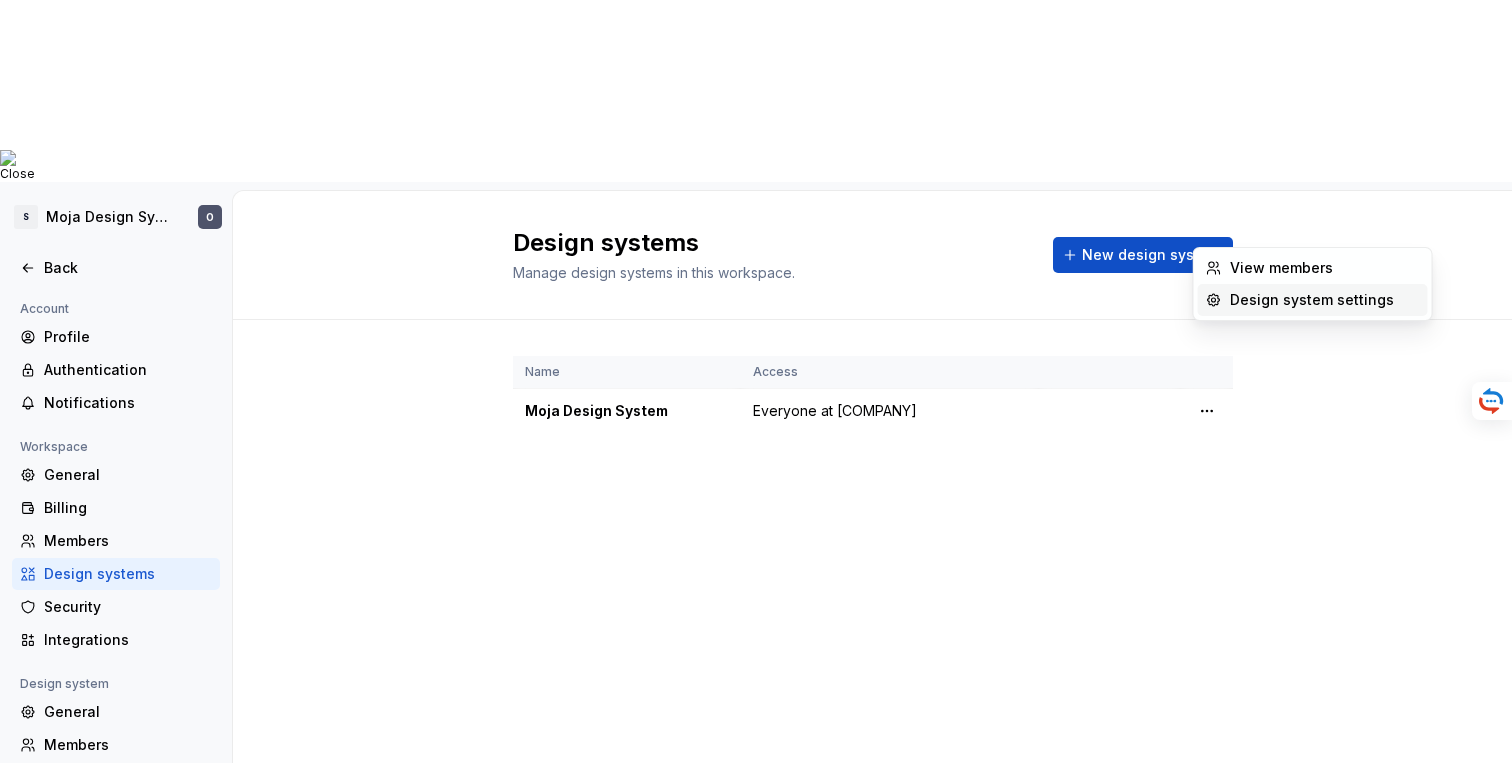 click on "Design system settings" at bounding box center [1325, 300] 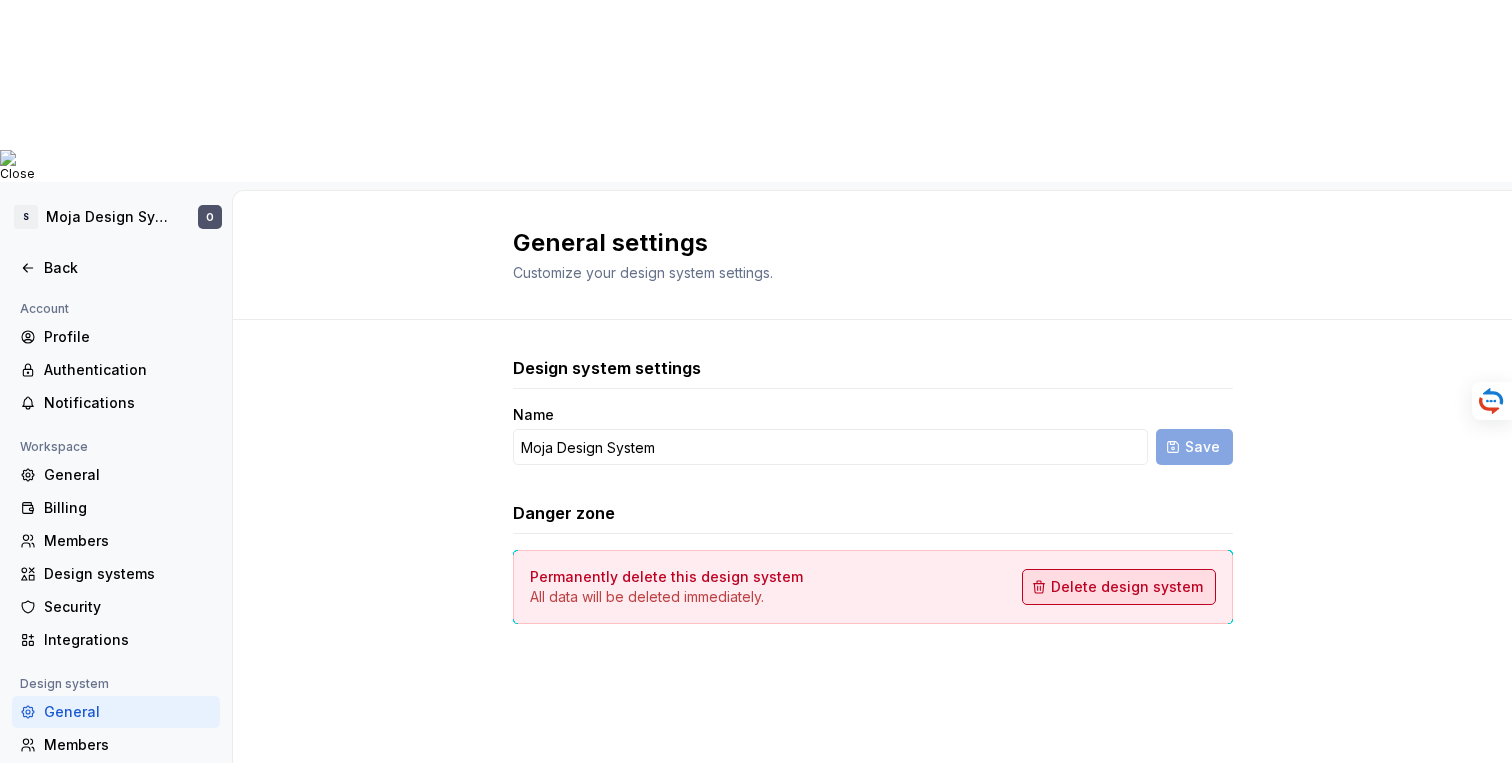 click on "Delete design system" at bounding box center [1127, 587] 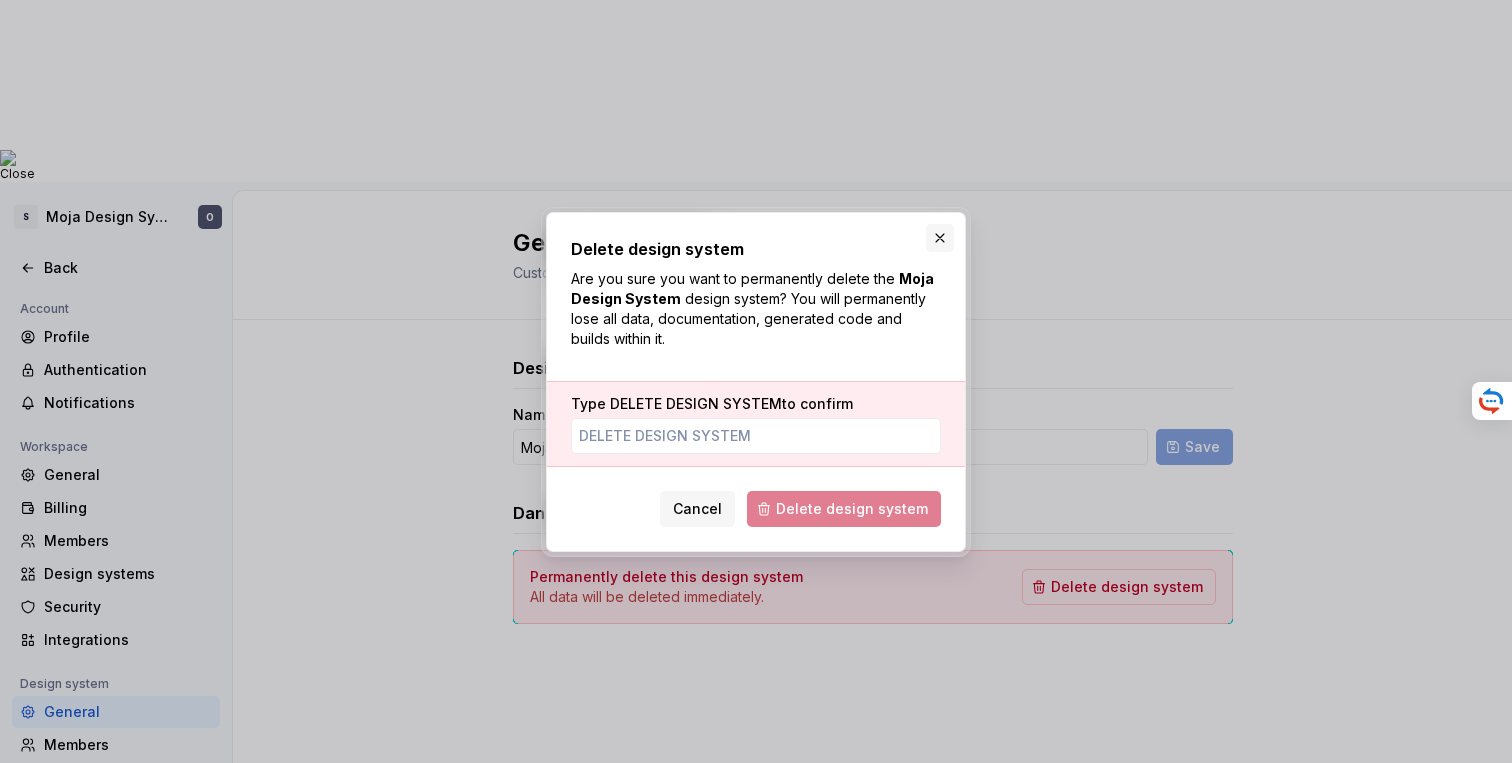 click at bounding box center [940, 238] 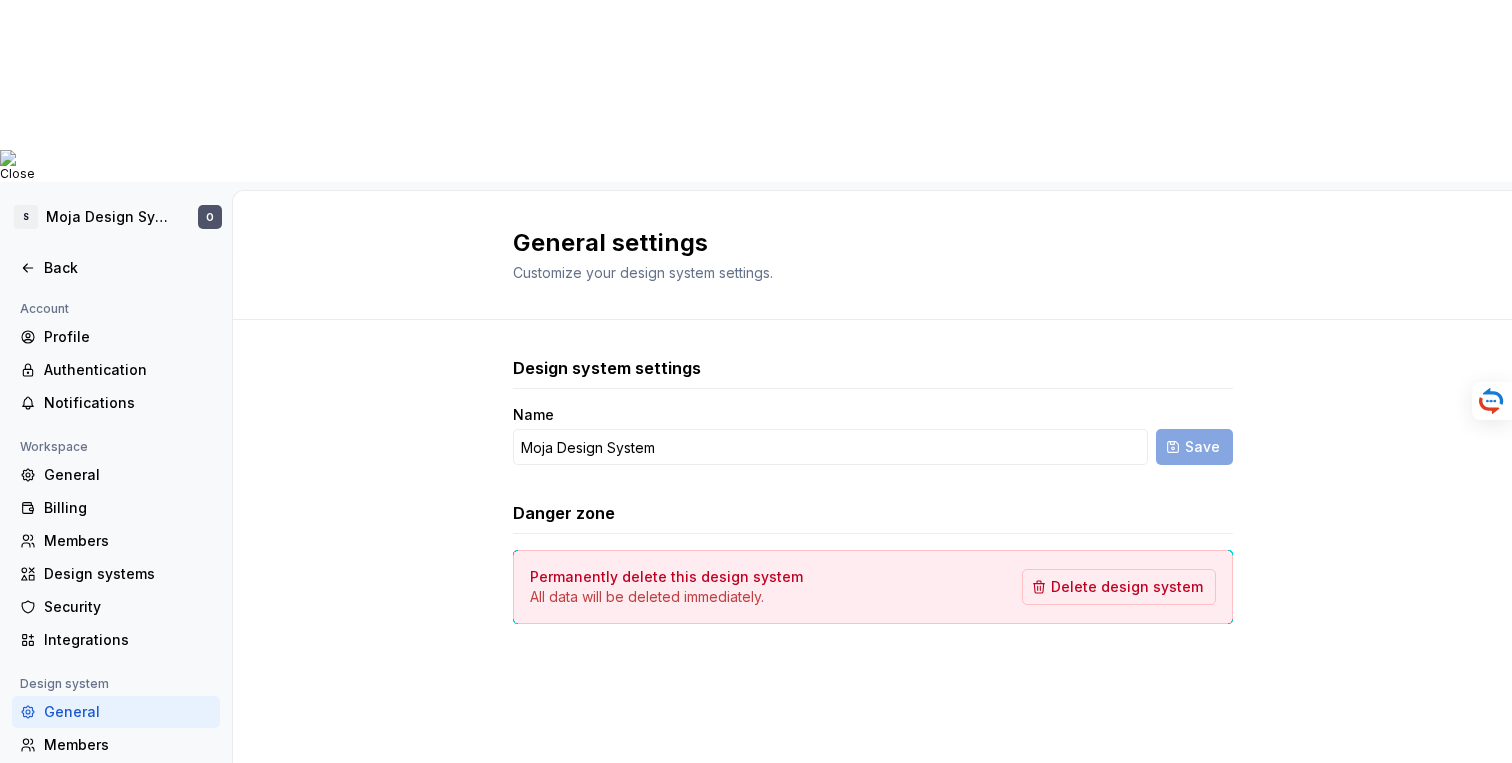 click on "General settings Customize your design system settings." at bounding box center [872, 255] 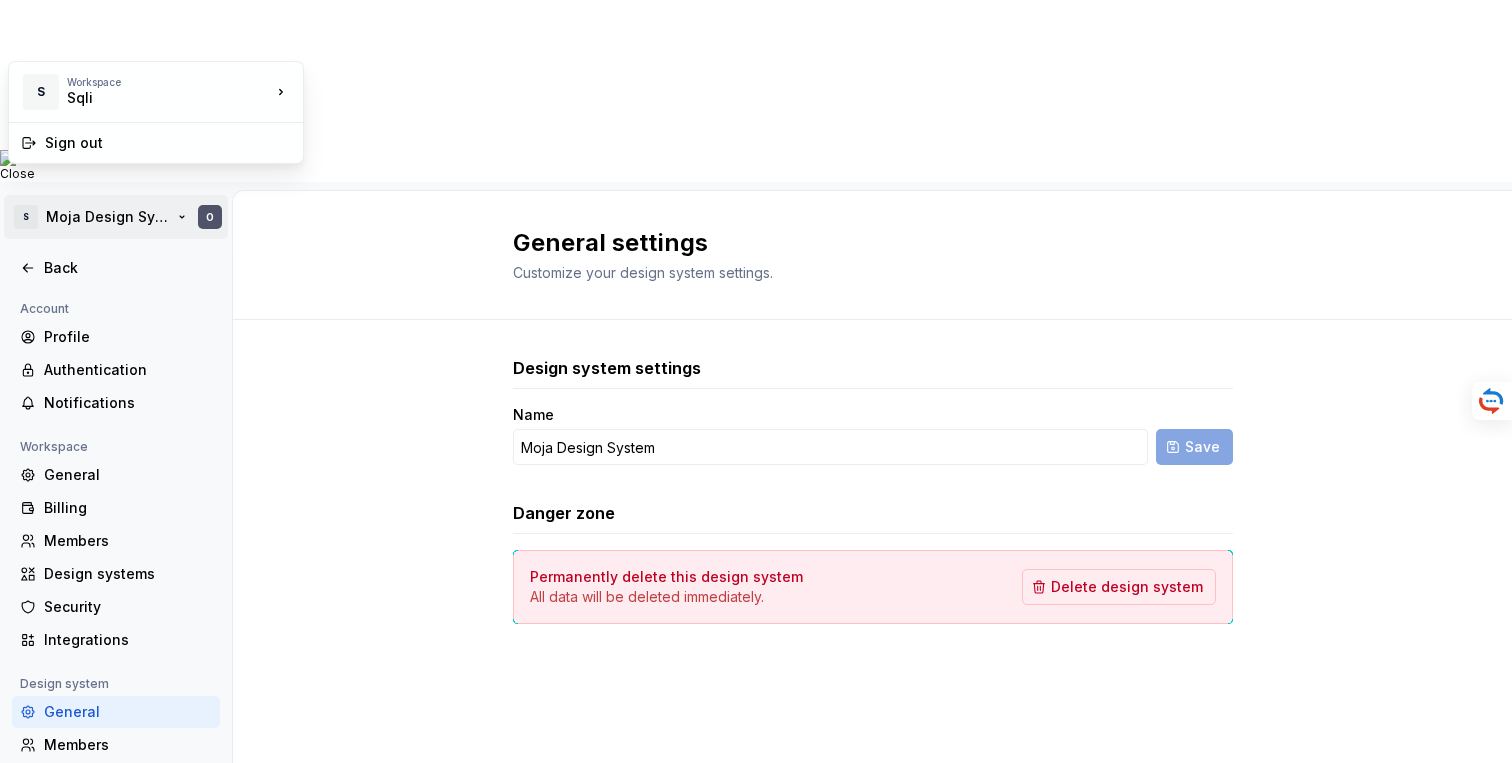 click on "Close
S Moja Design System O Back Account Profile Authentication Notifications Workspace General Billing Members Design systems Security Integrations Design system General Members Versions Datasets Documentation General settings Customize your design system settings. Design system settings Name Moja Design System Save Danger zone Permanently delete this design system All data will be deleted immediately. Delete design system   Enregistrer S Workspace Sqli Sign out" at bounding box center [756, 381] 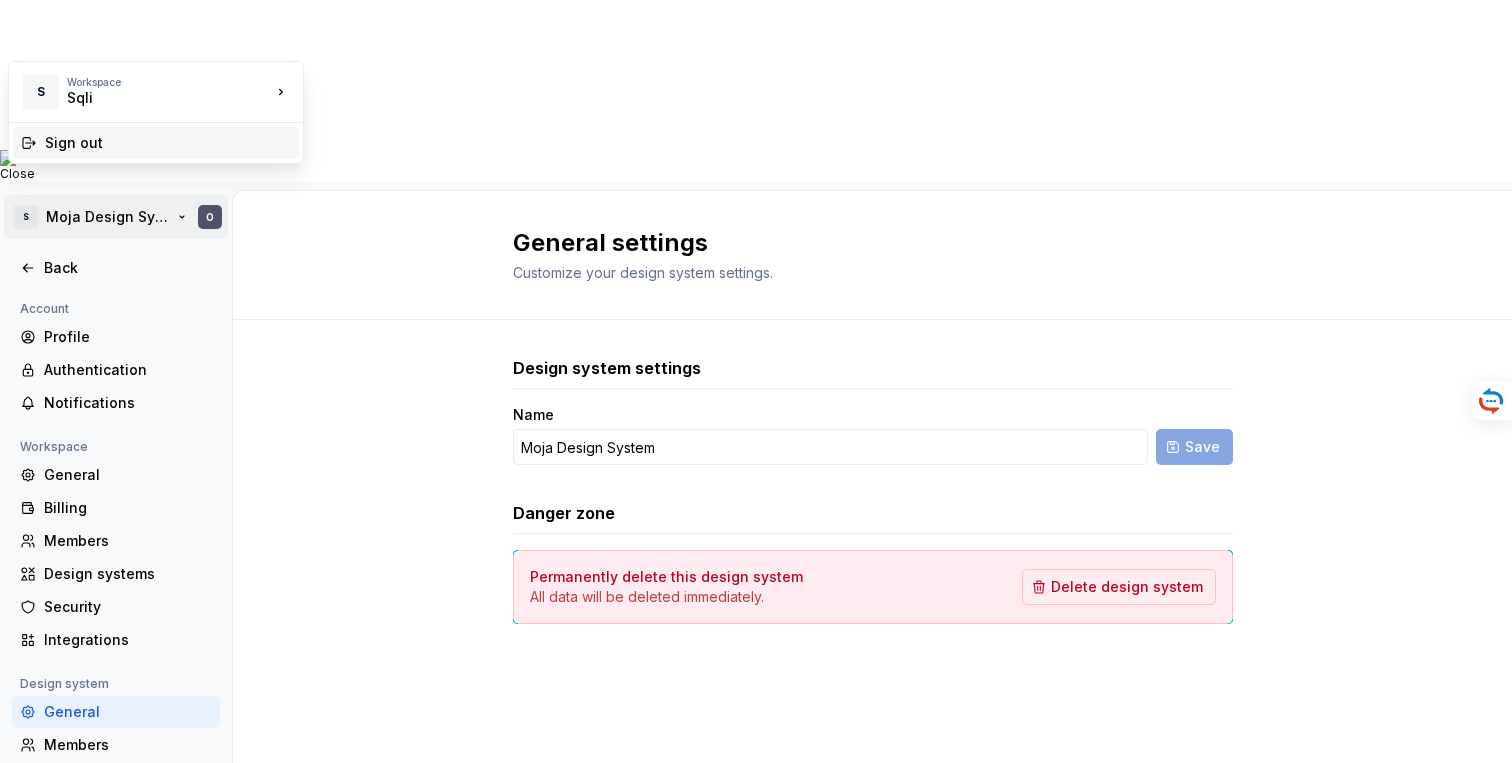 click on "Sign out" at bounding box center (168, 143) 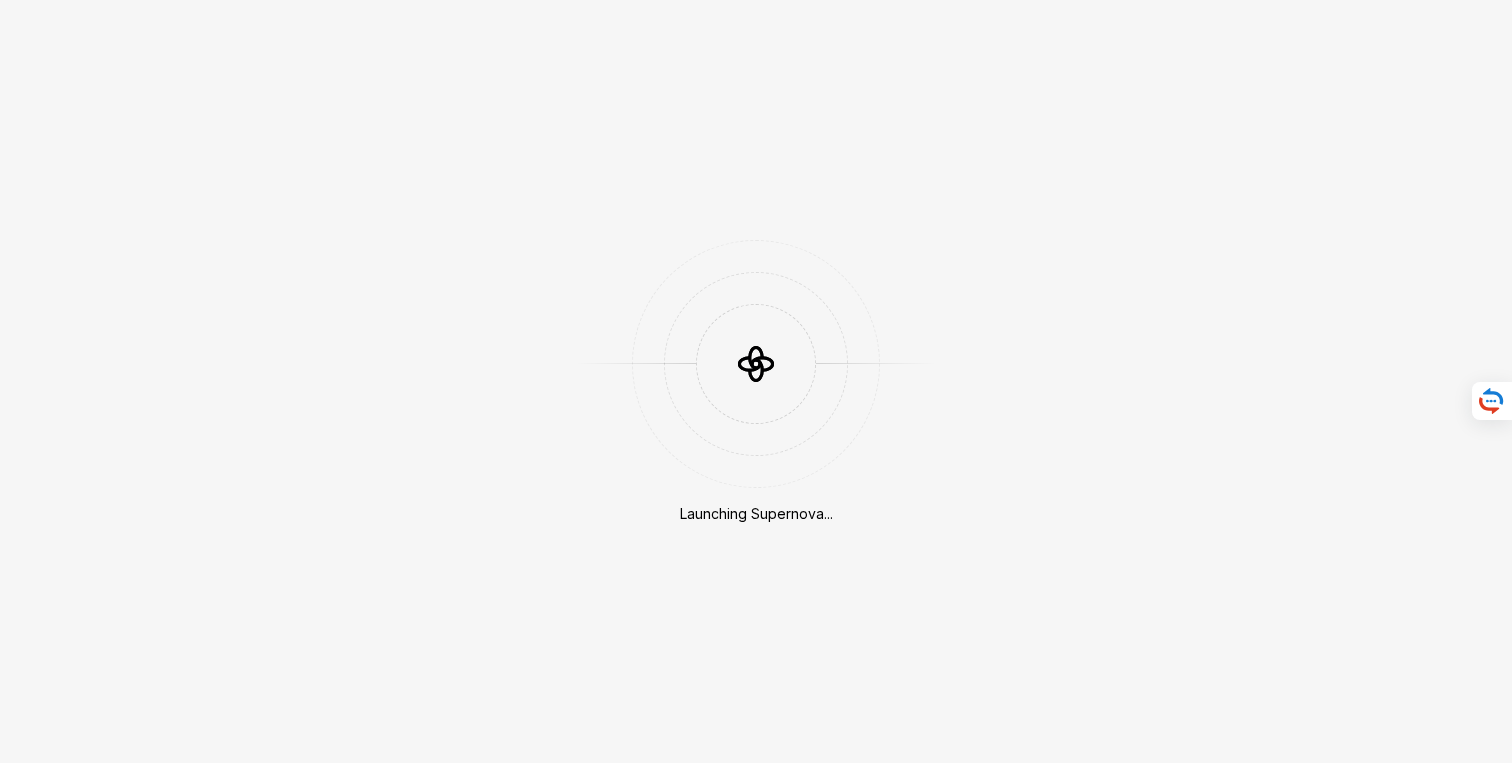 scroll, scrollTop: 0, scrollLeft: 0, axis: both 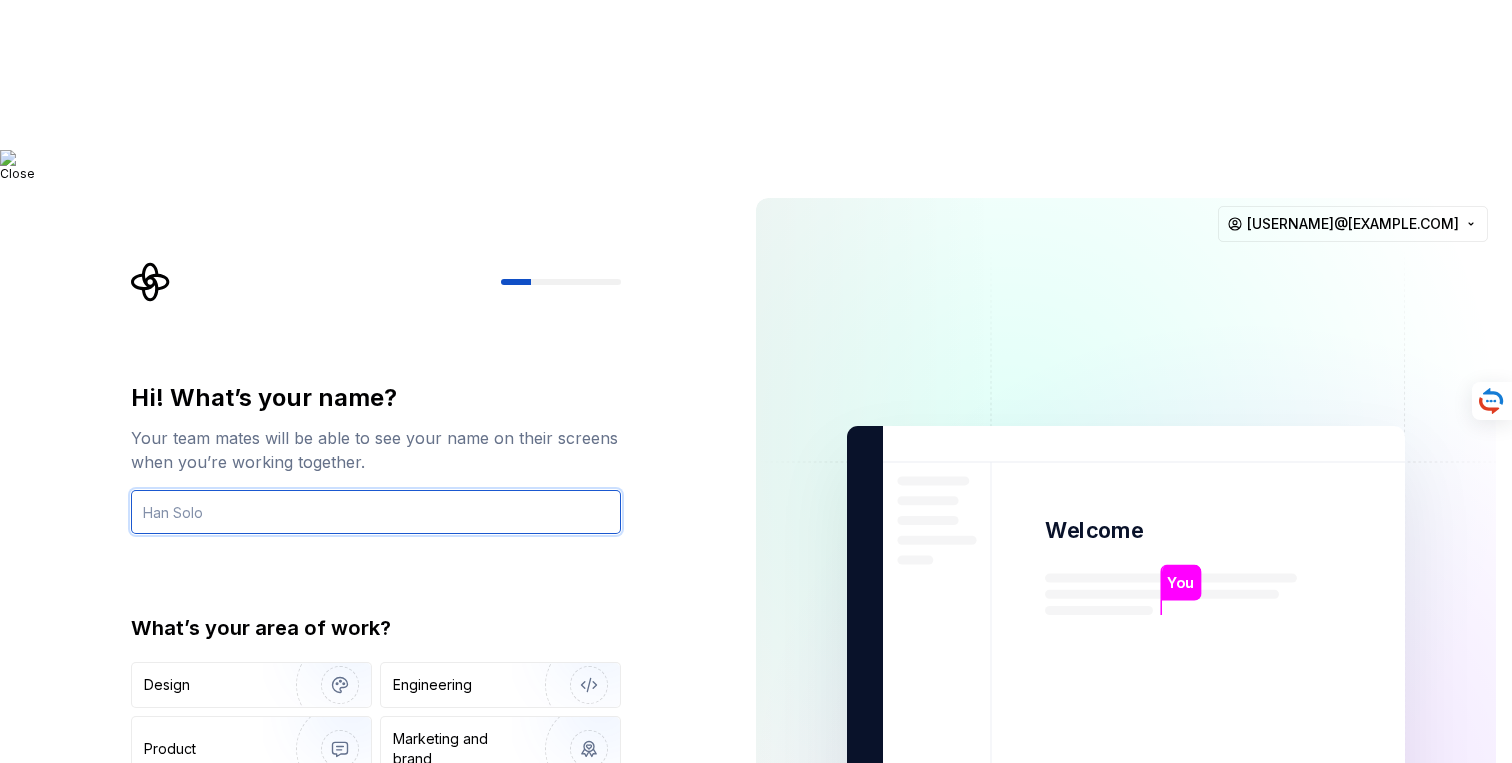 click at bounding box center (376, 512) 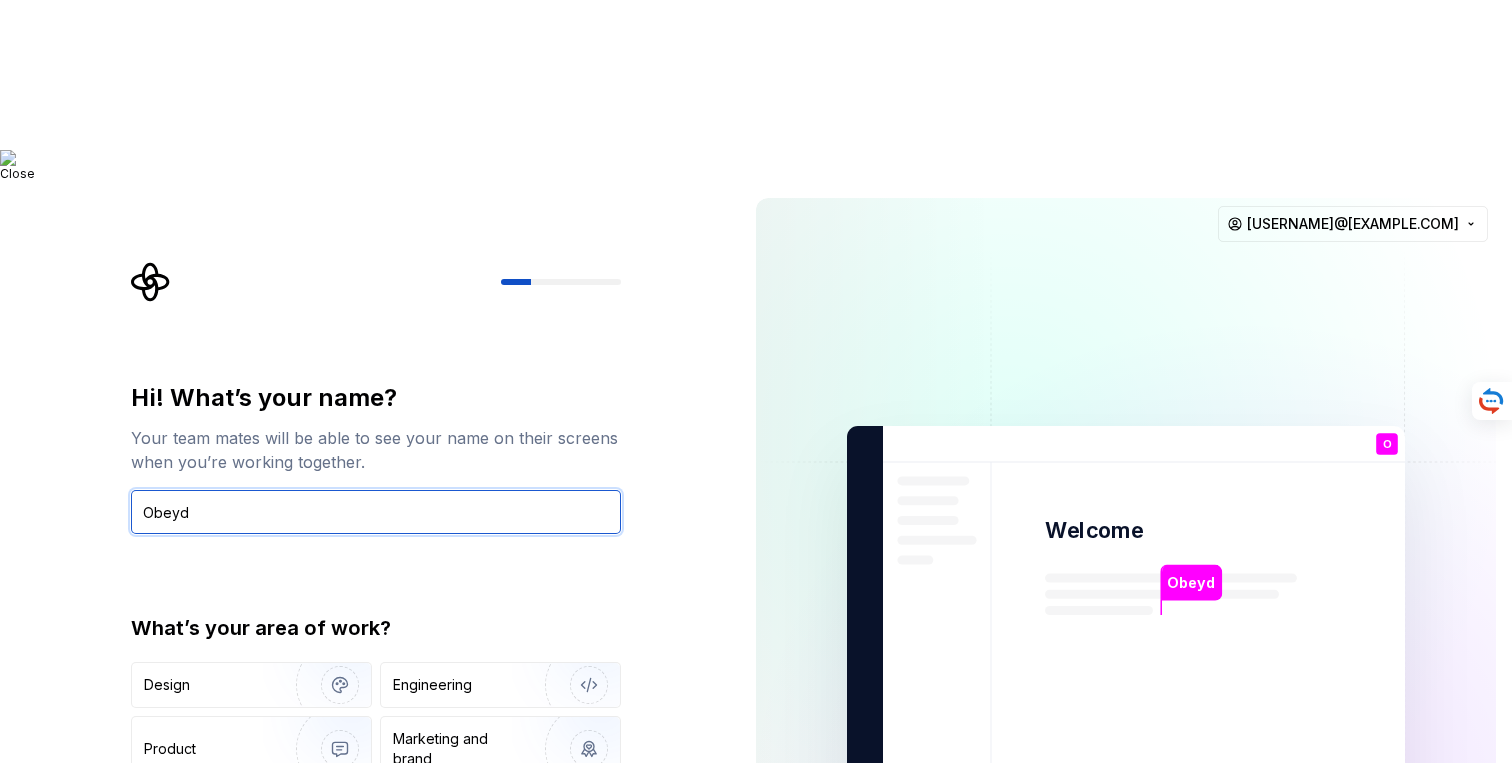 type on "[FIRST]" 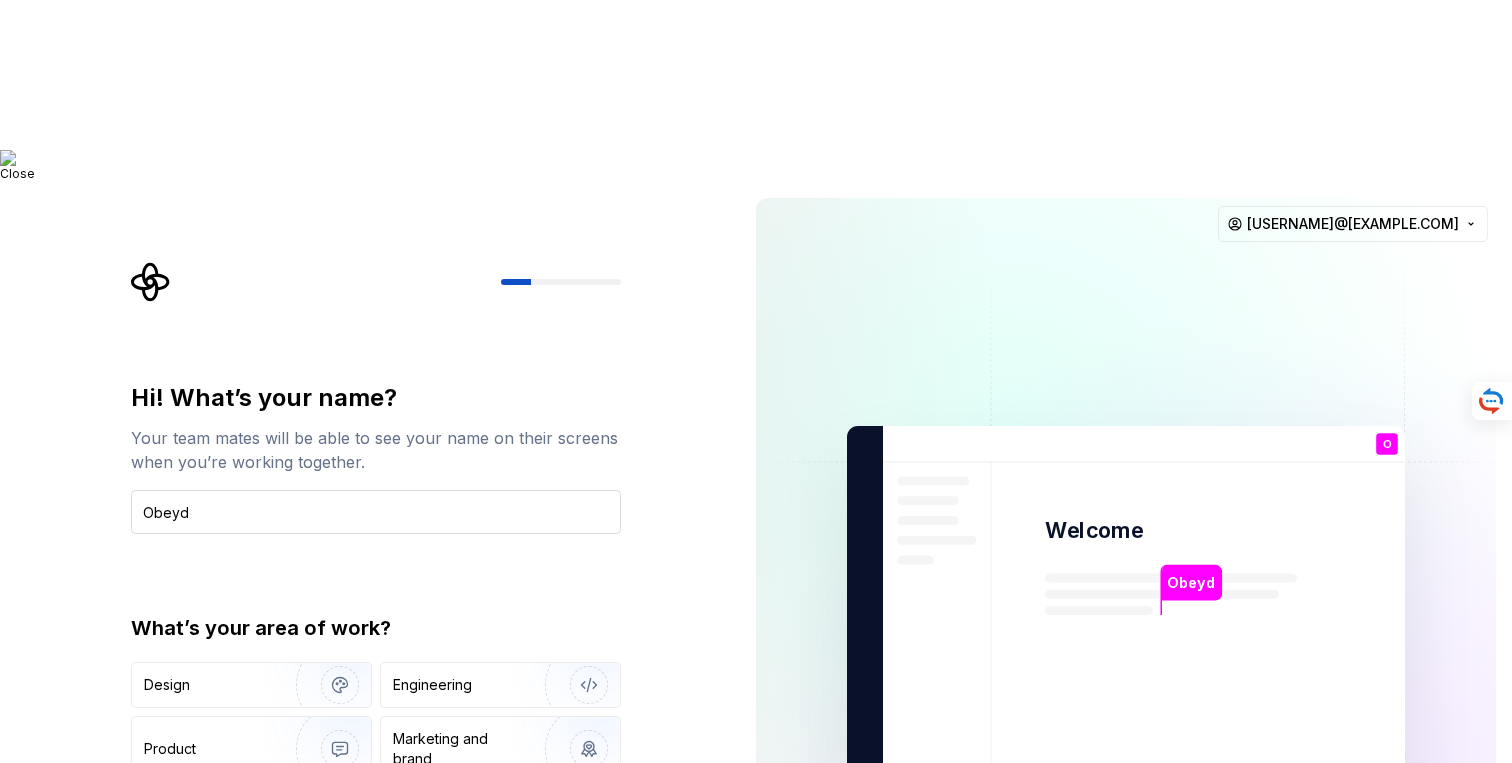 type on "Design" 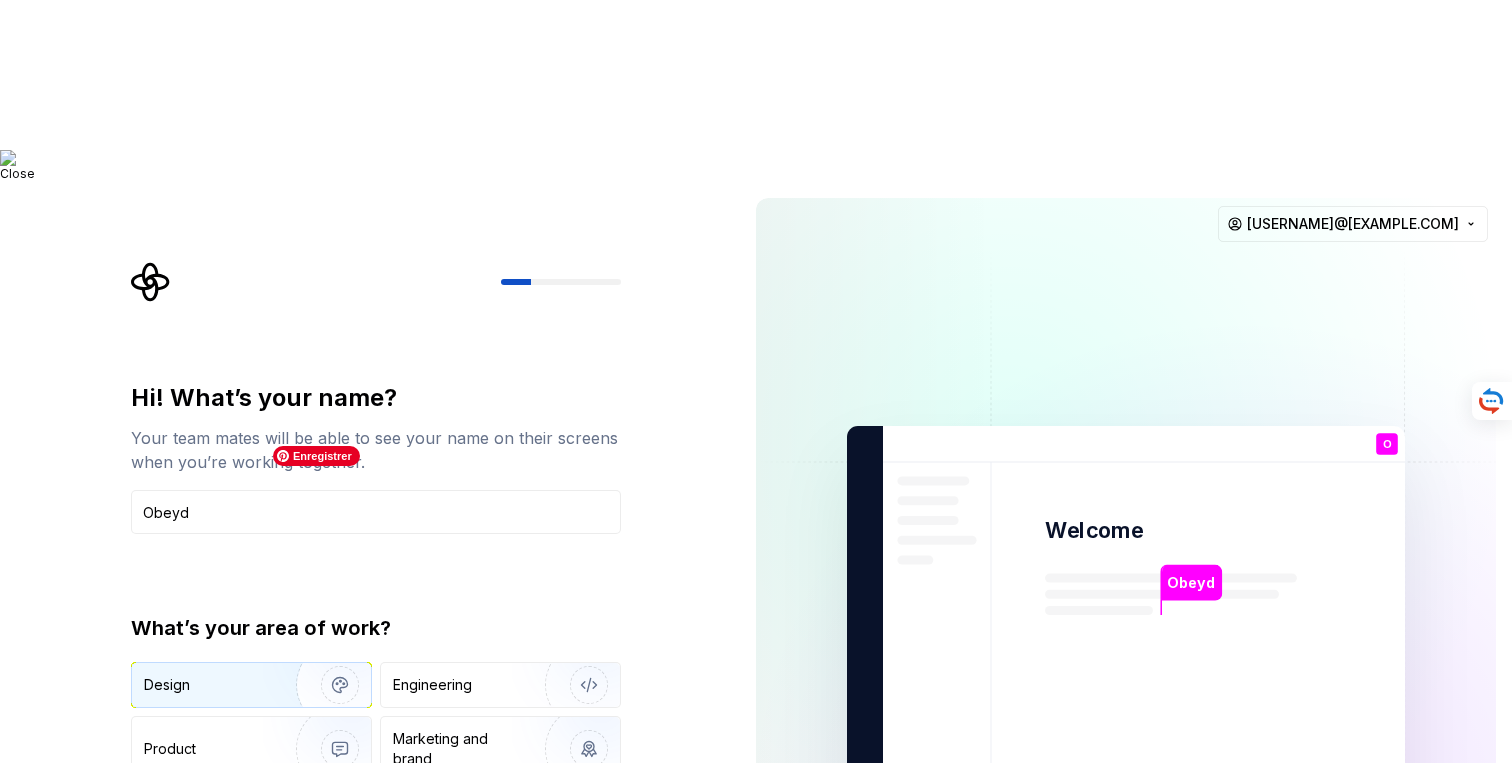 click at bounding box center [327, 685] 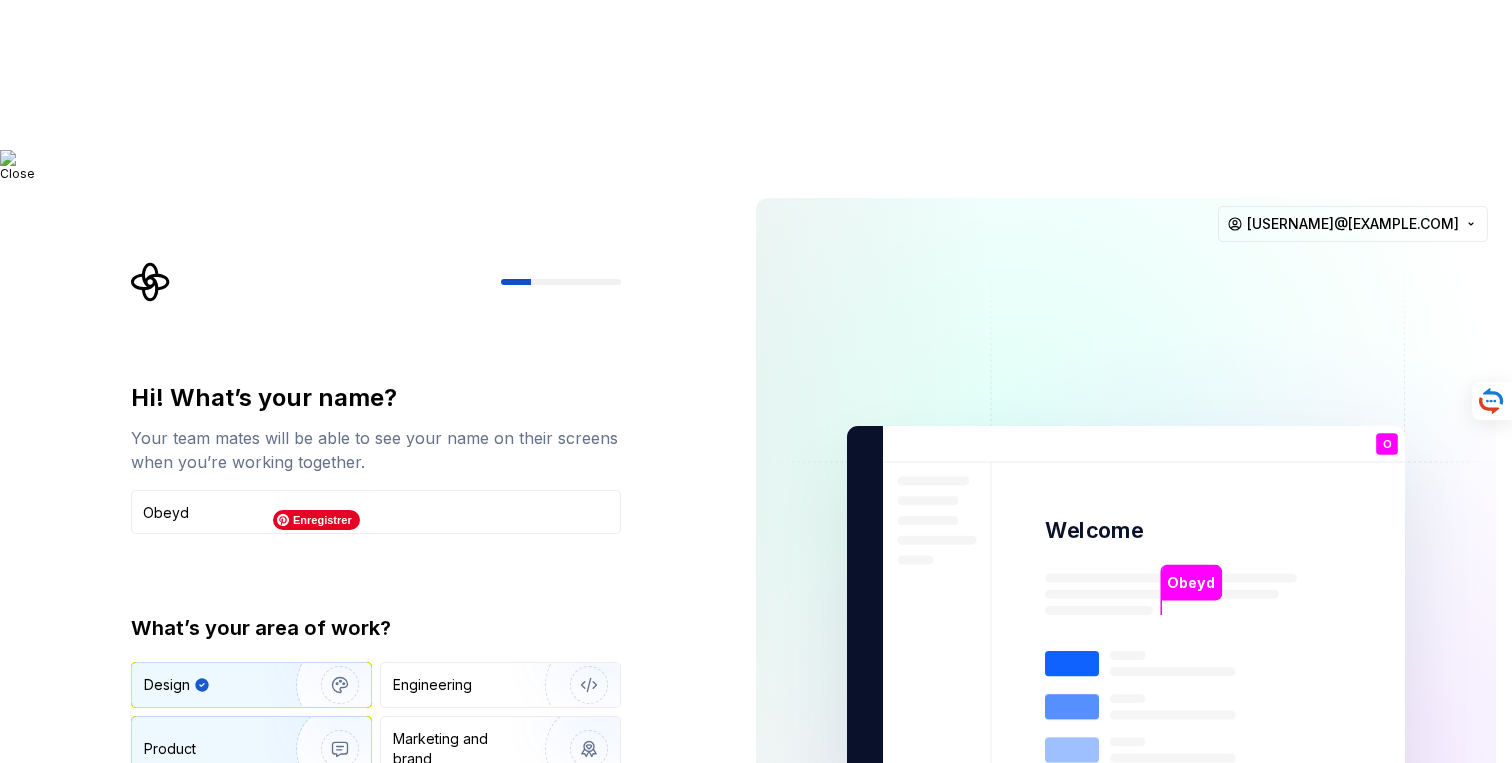 click at bounding box center [327, 749] 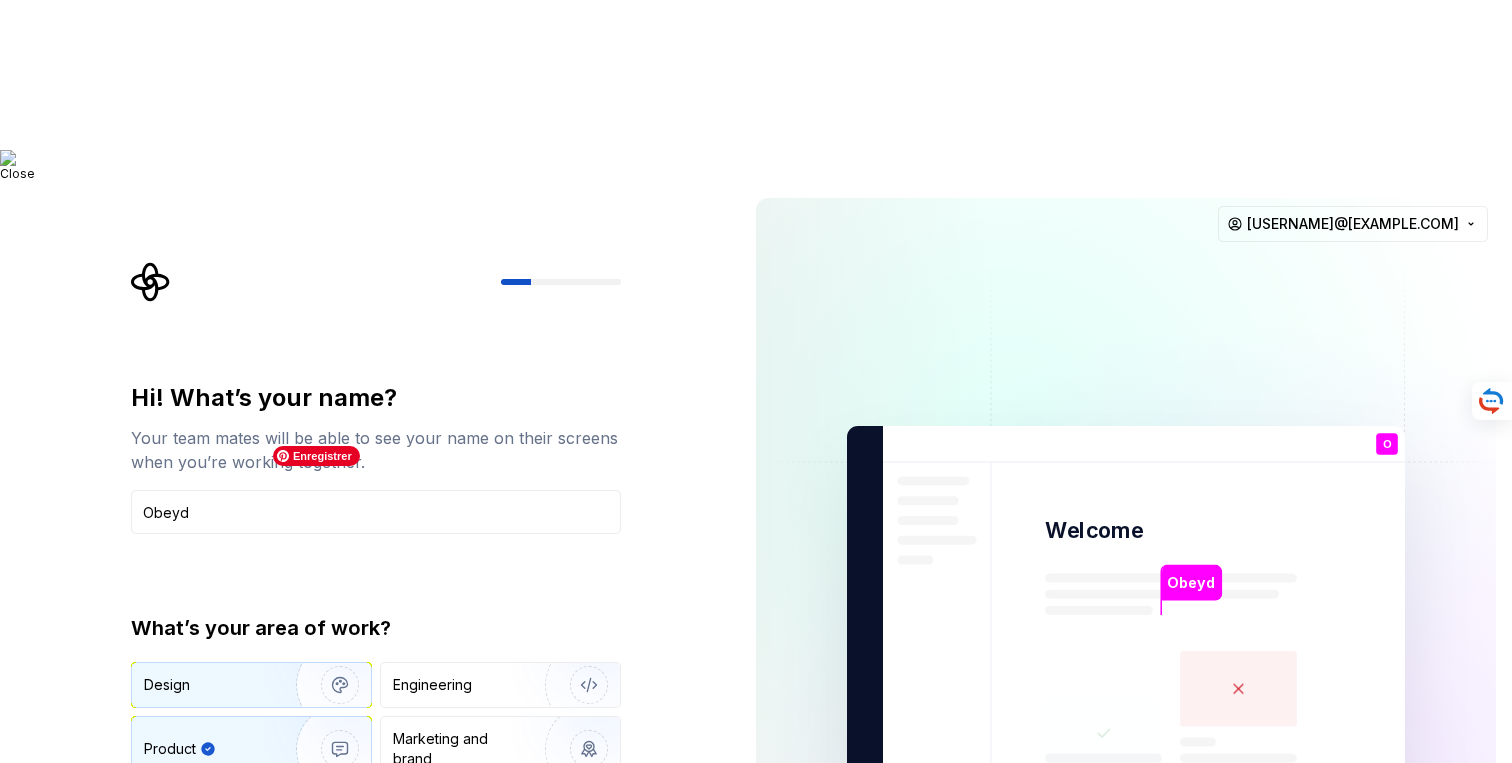 click at bounding box center [327, 685] 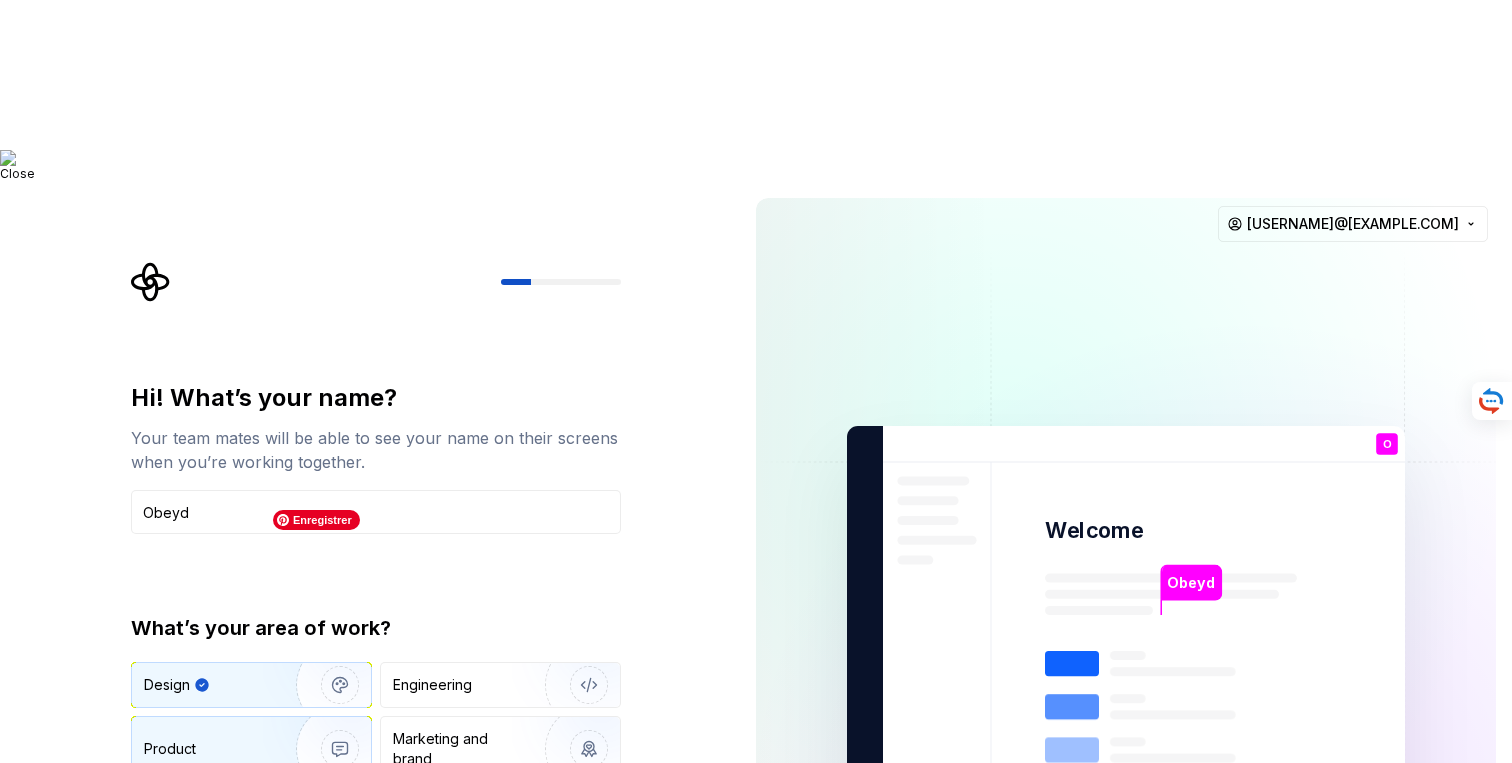 click at bounding box center (327, 749) 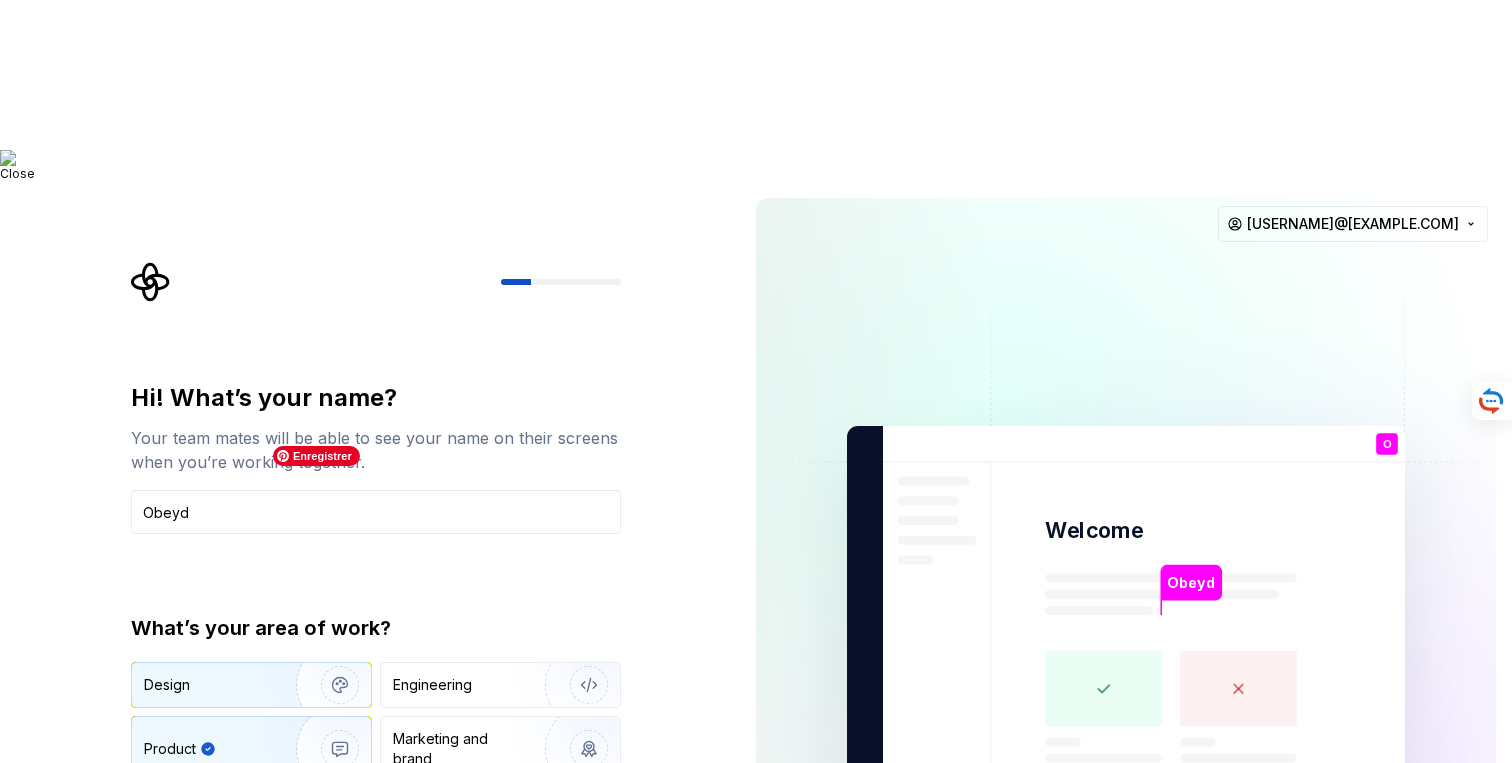 click at bounding box center (327, 685) 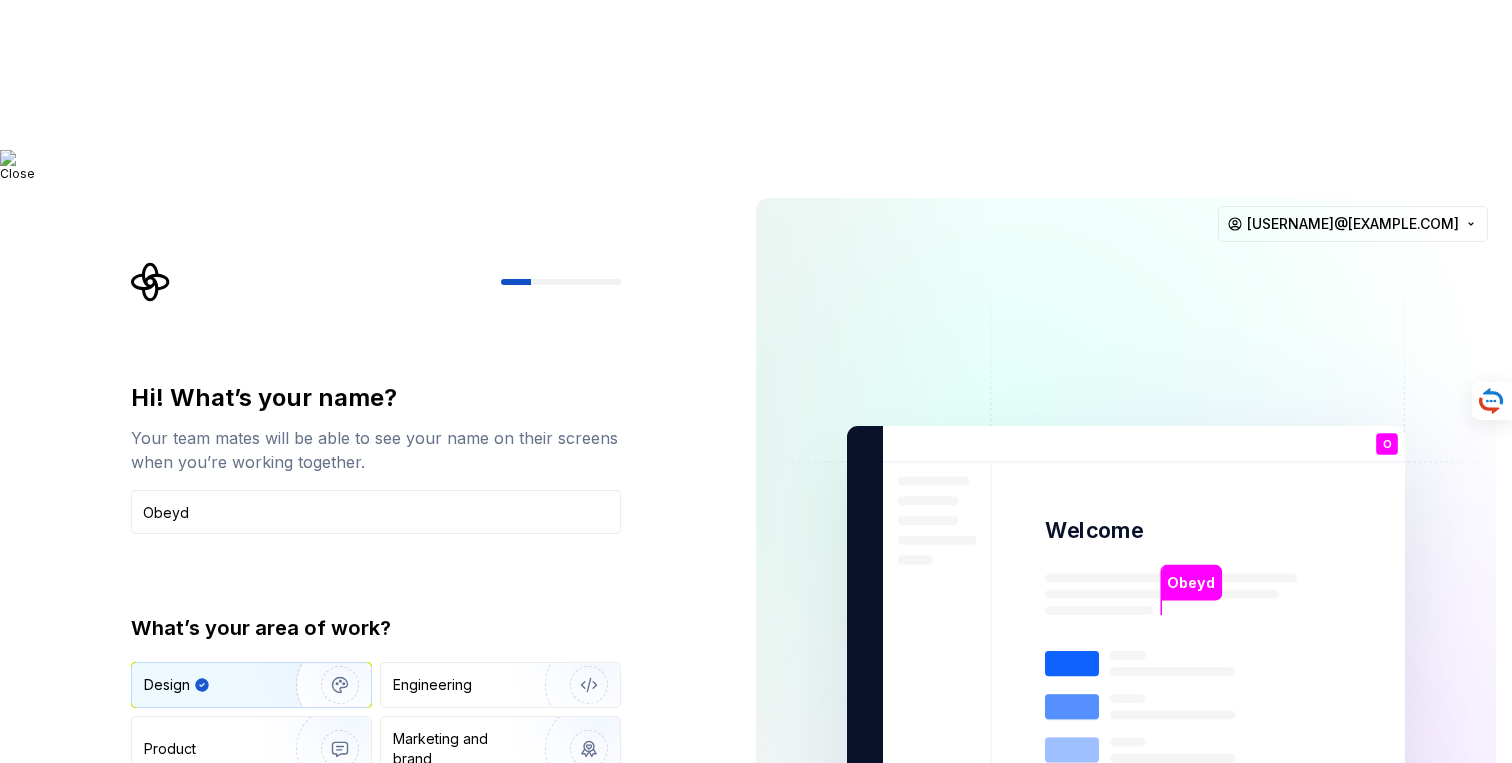 click on "Continue" at bounding box center [528, 882] 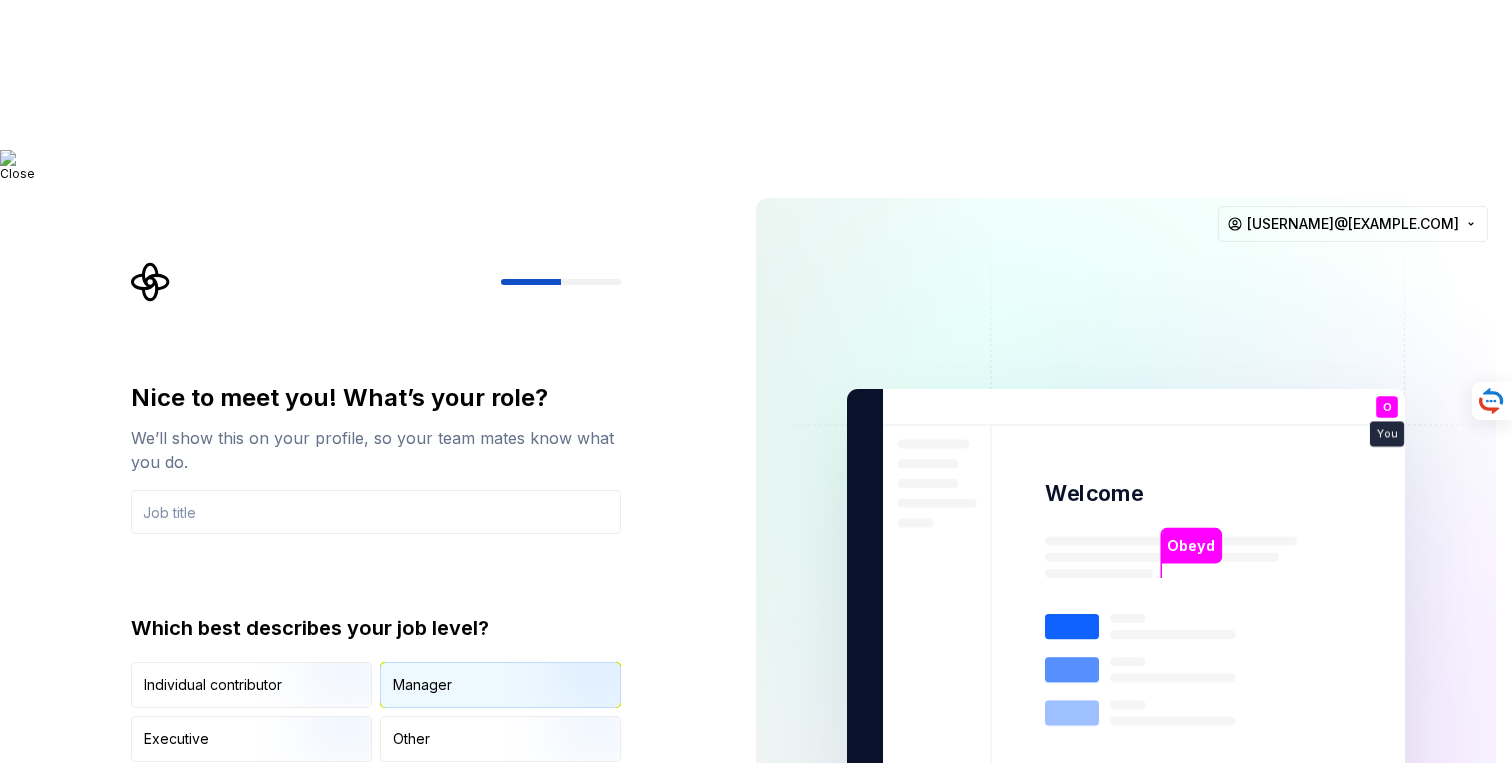 click on "Manager" at bounding box center [500, 685] 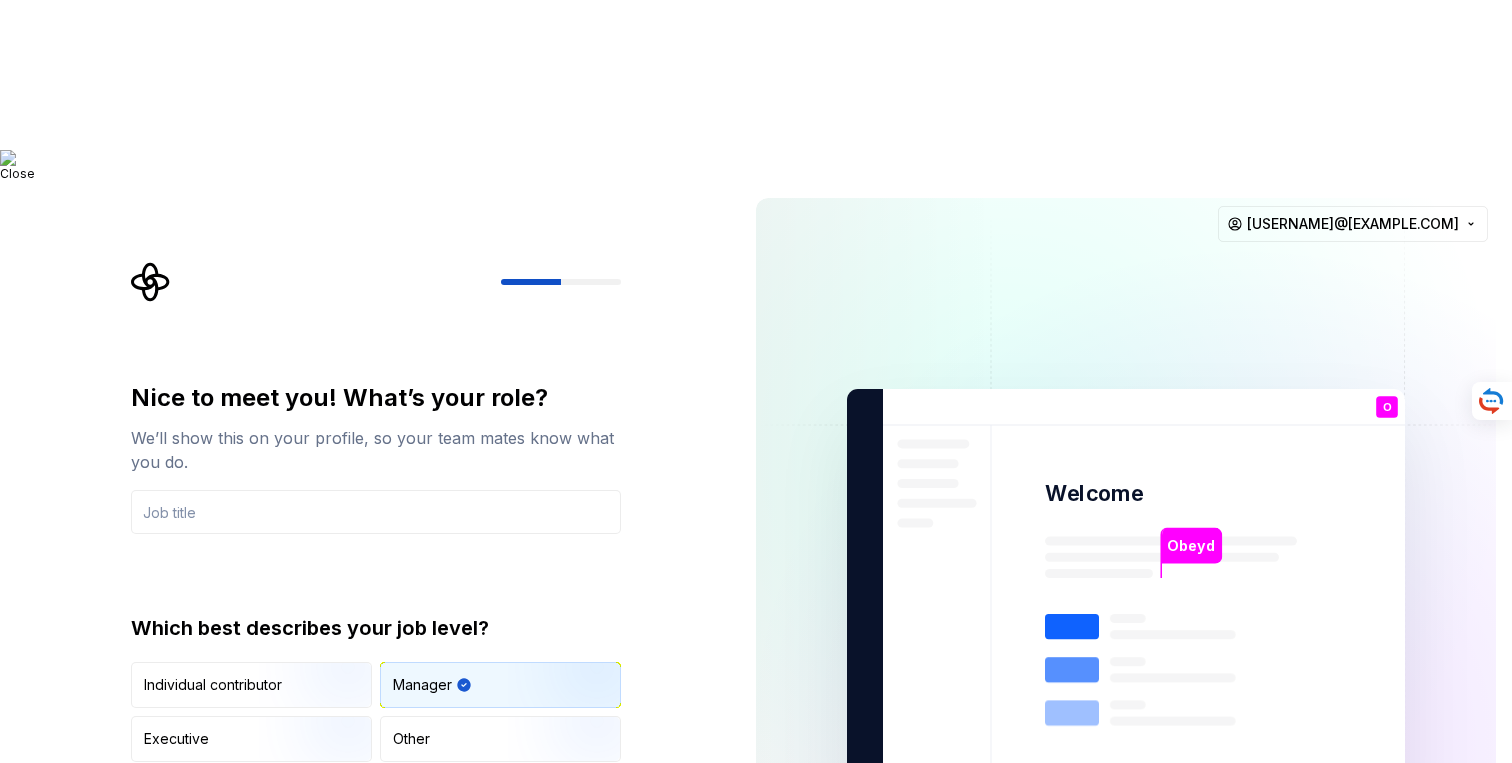 click on "Continue" at bounding box center (528, 808) 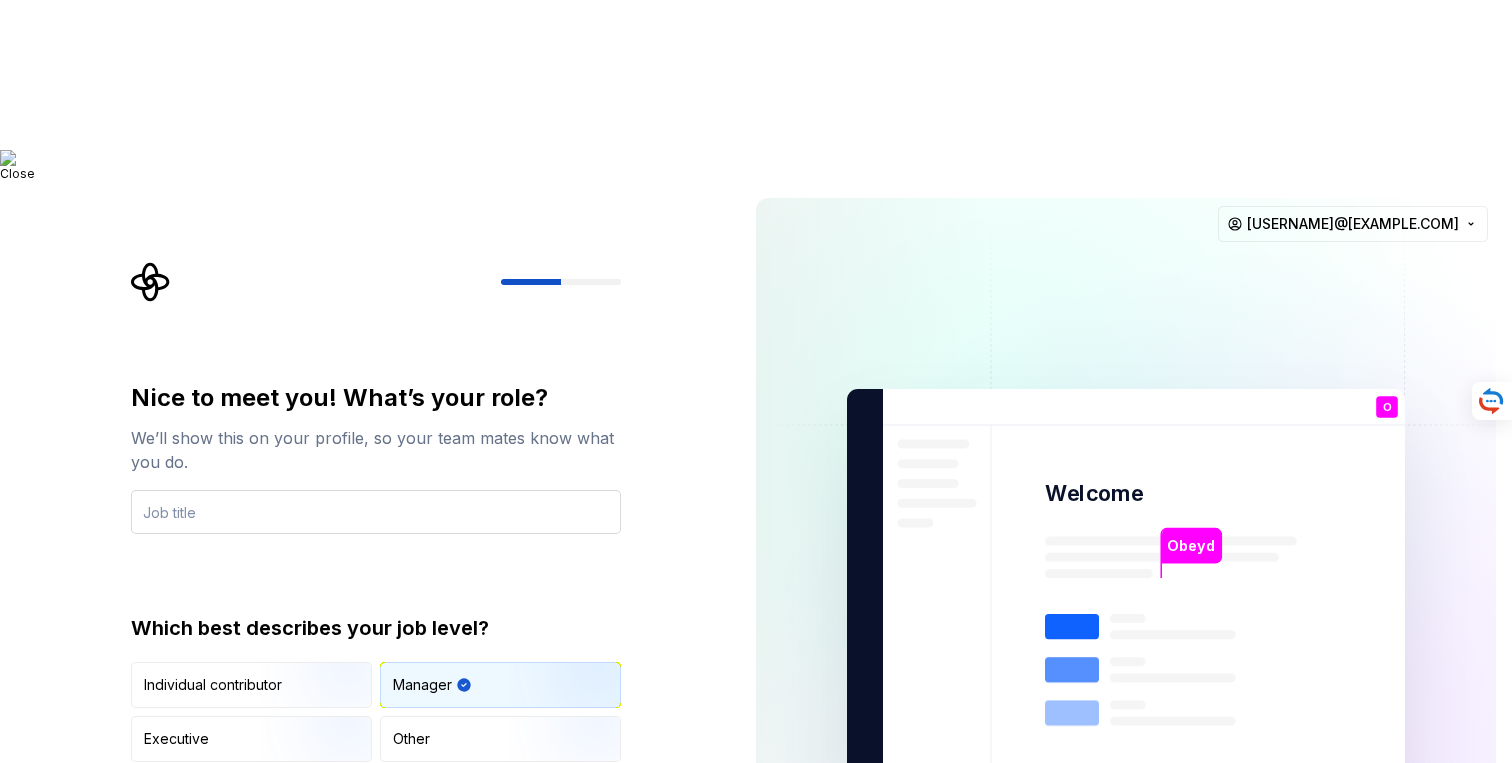 click at bounding box center (376, 512) 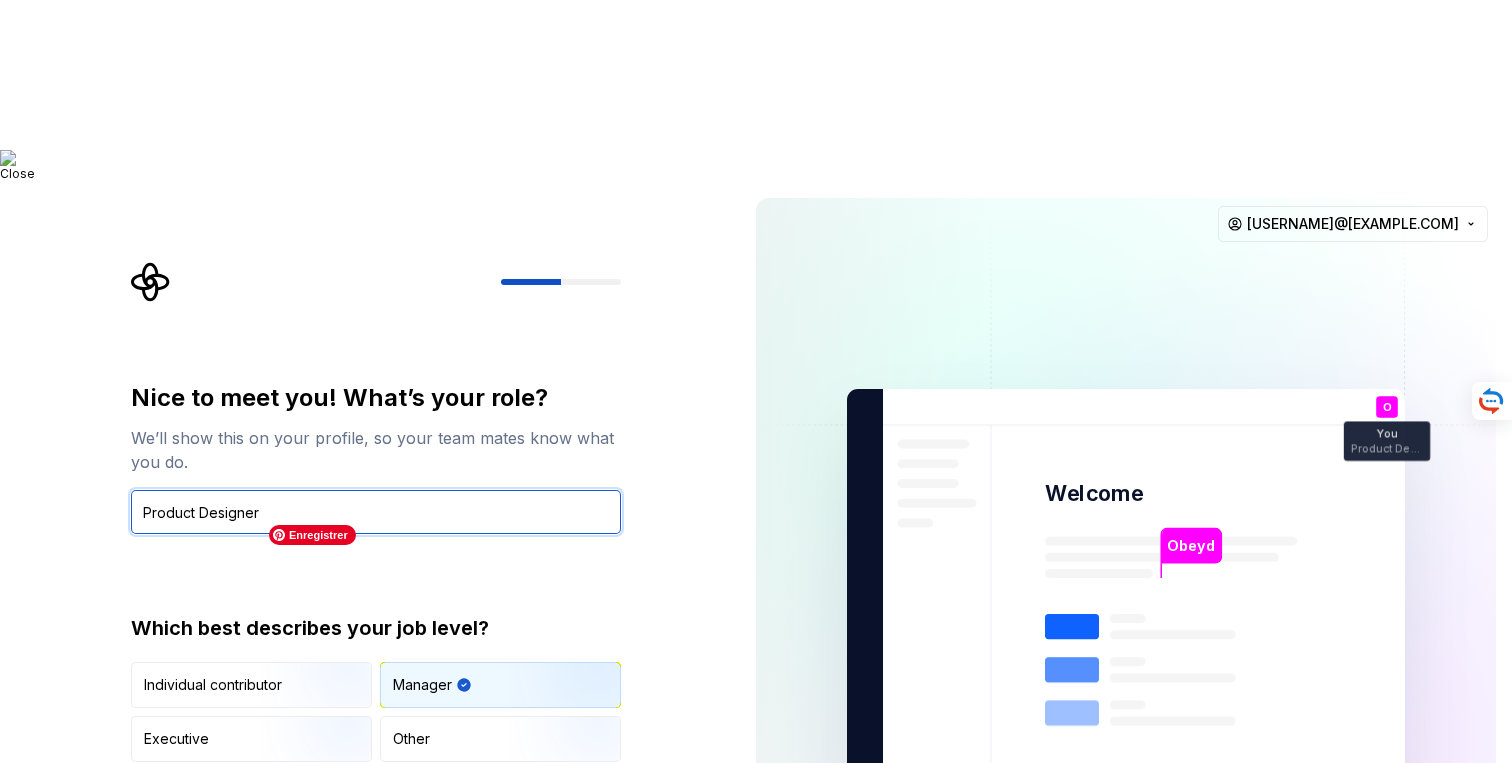 type on "Product Designer" 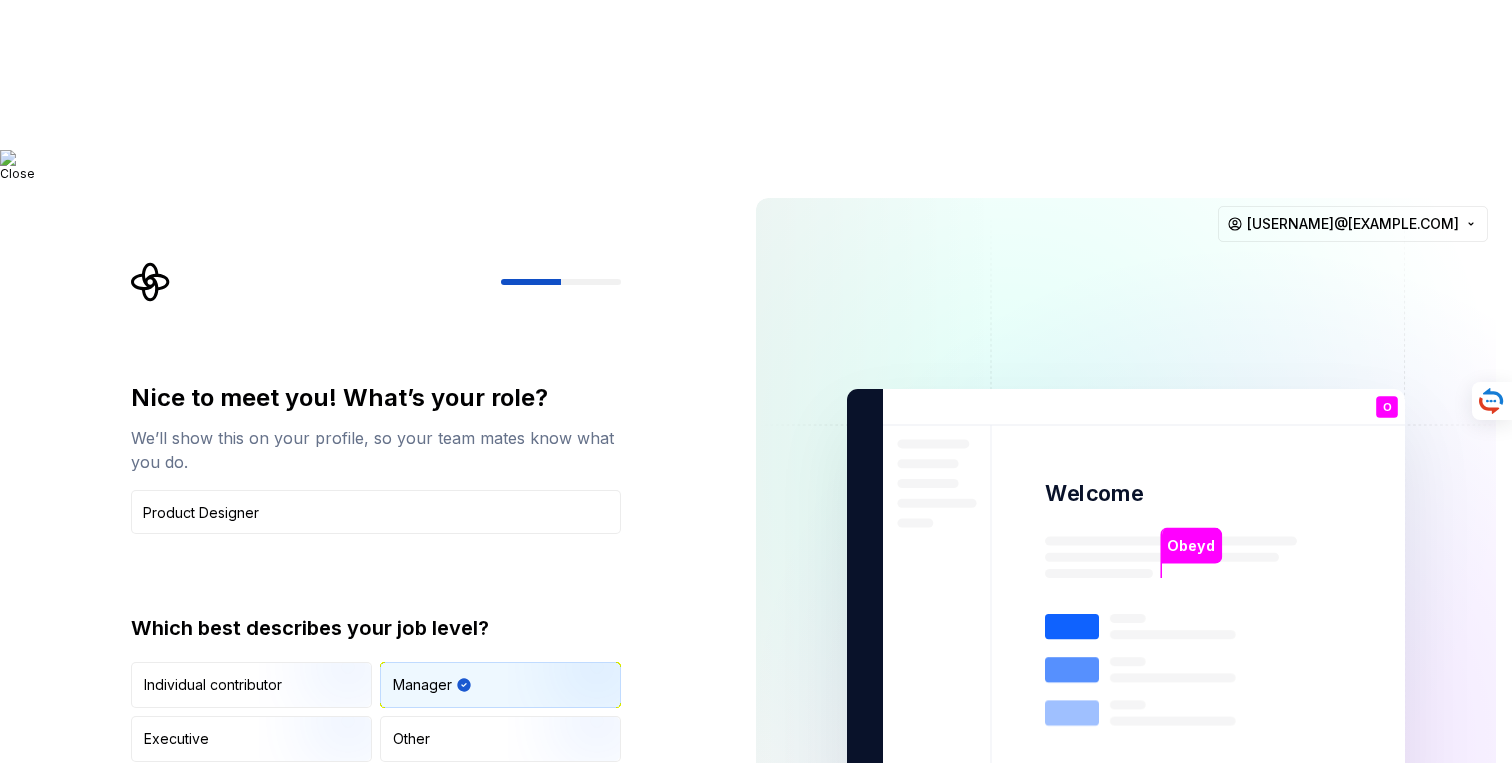 click on "Continue" at bounding box center (528, 808) 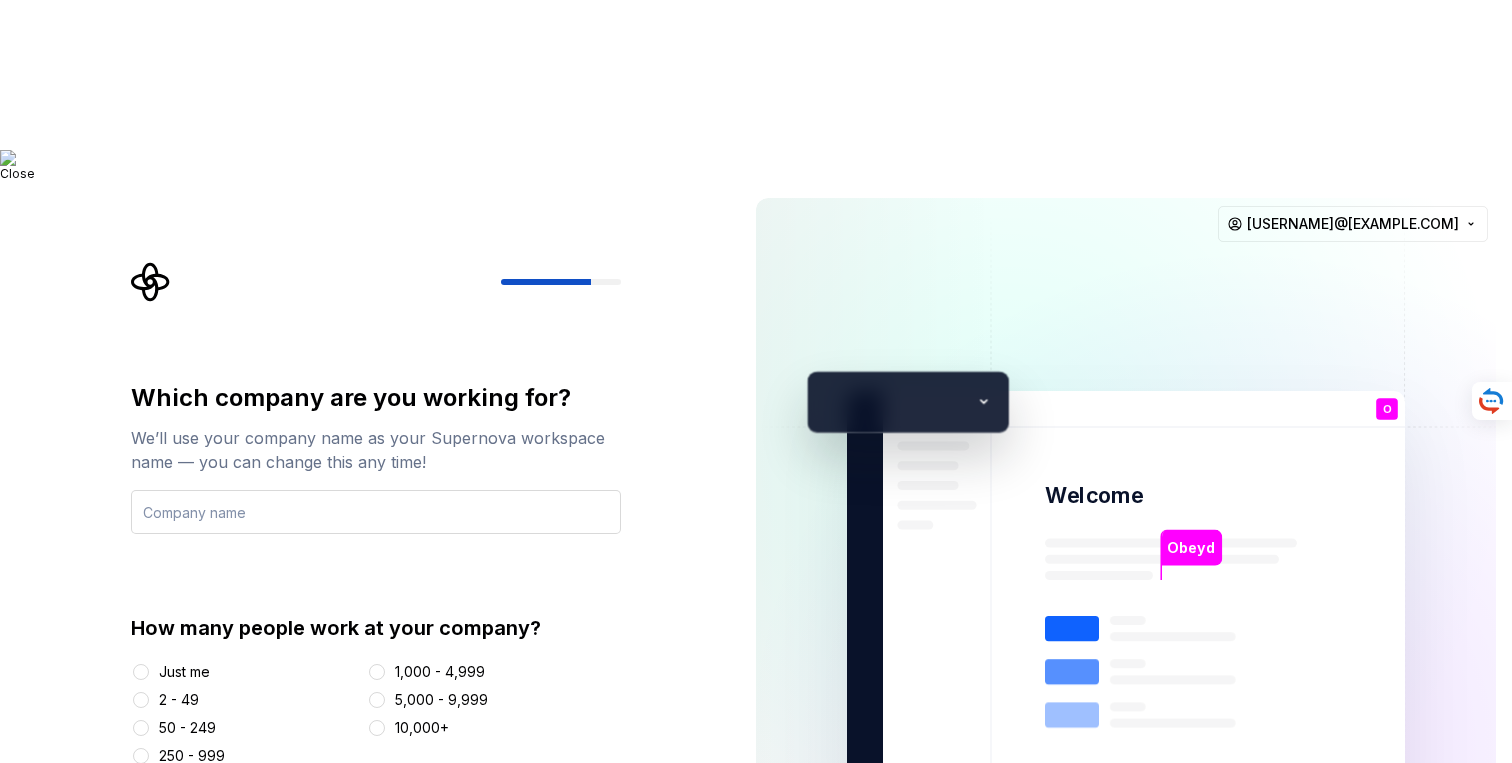 click at bounding box center [376, 512] 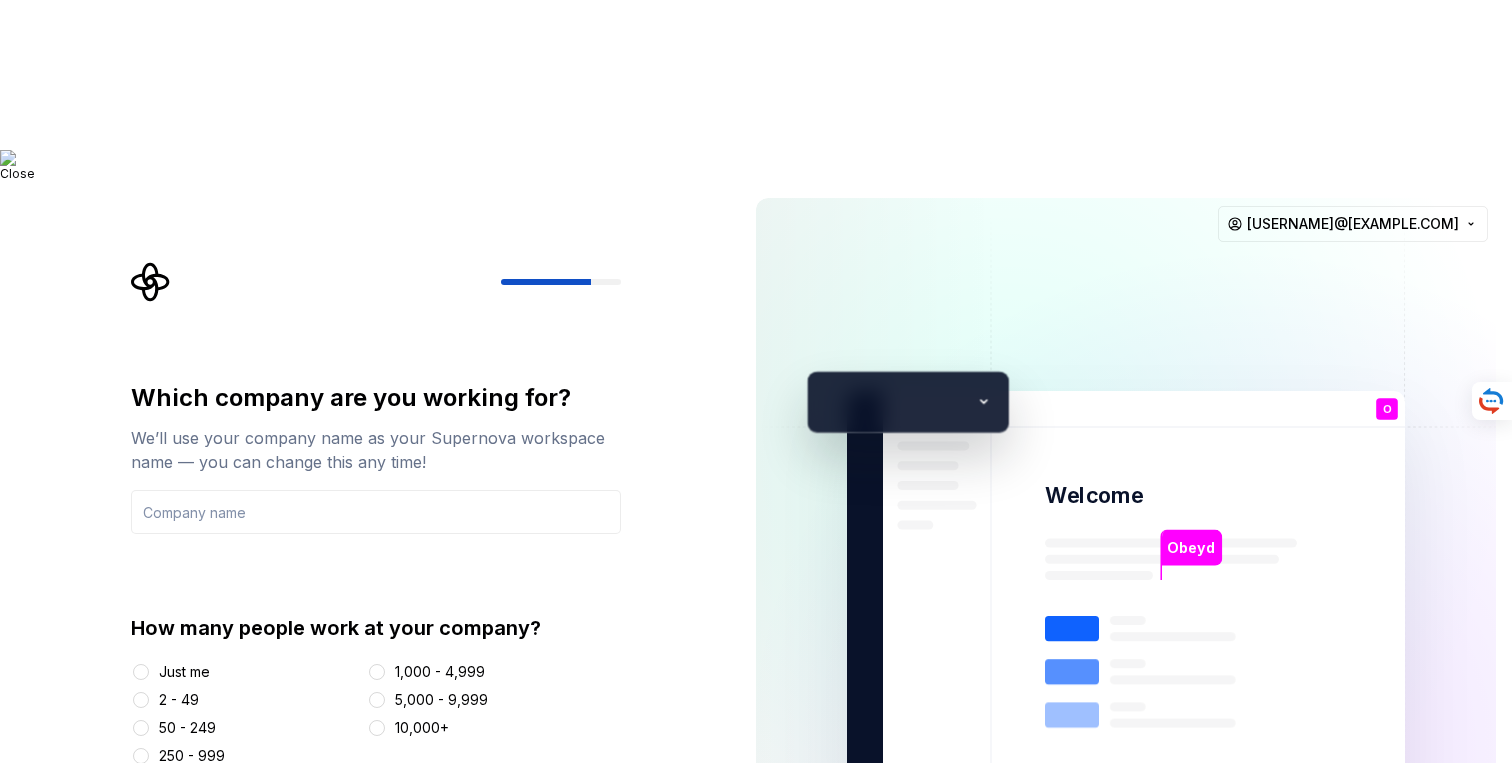 click on "1,000 - 4,999" at bounding box center (440, 672) 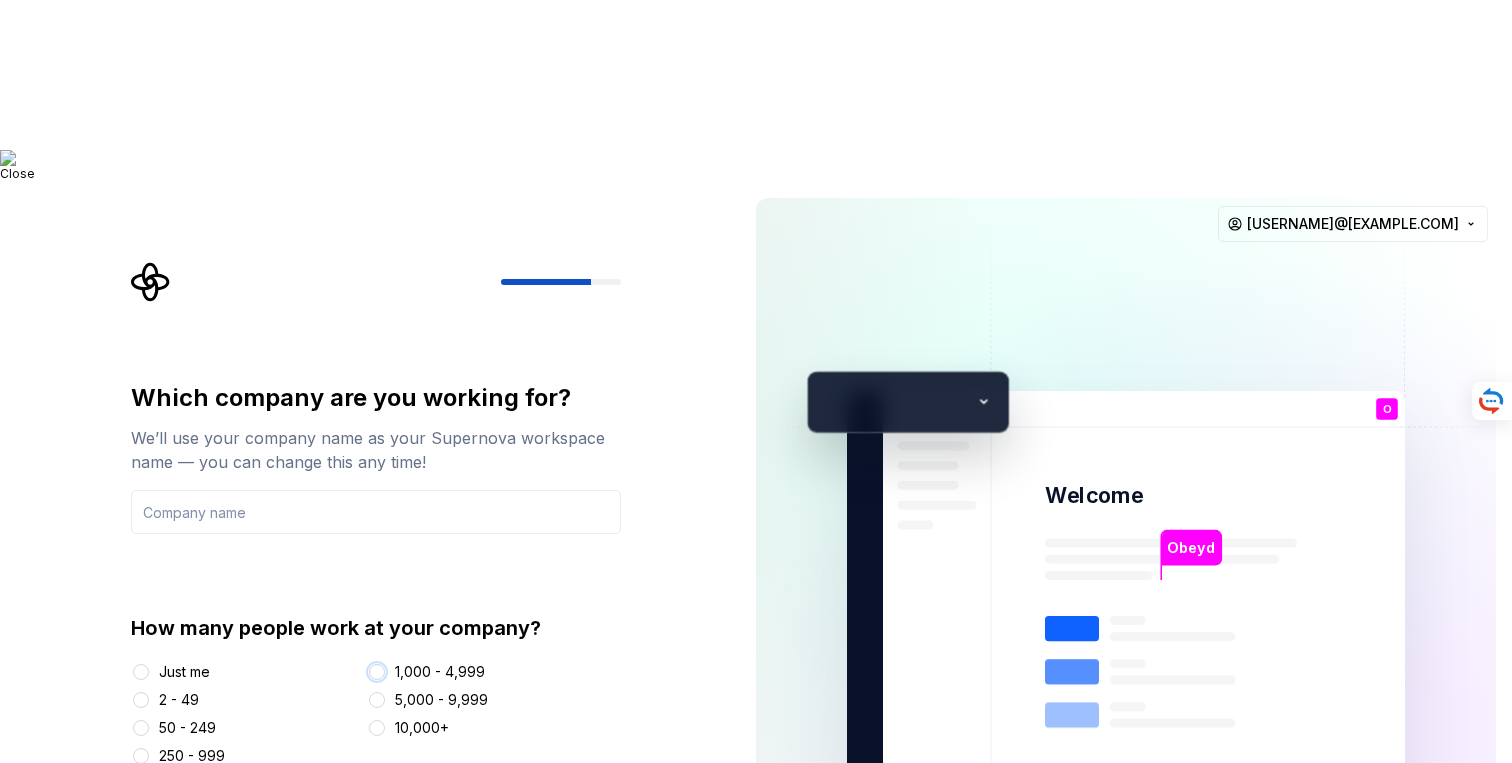 click on "1,000 - 4,999" at bounding box center [377, 672] 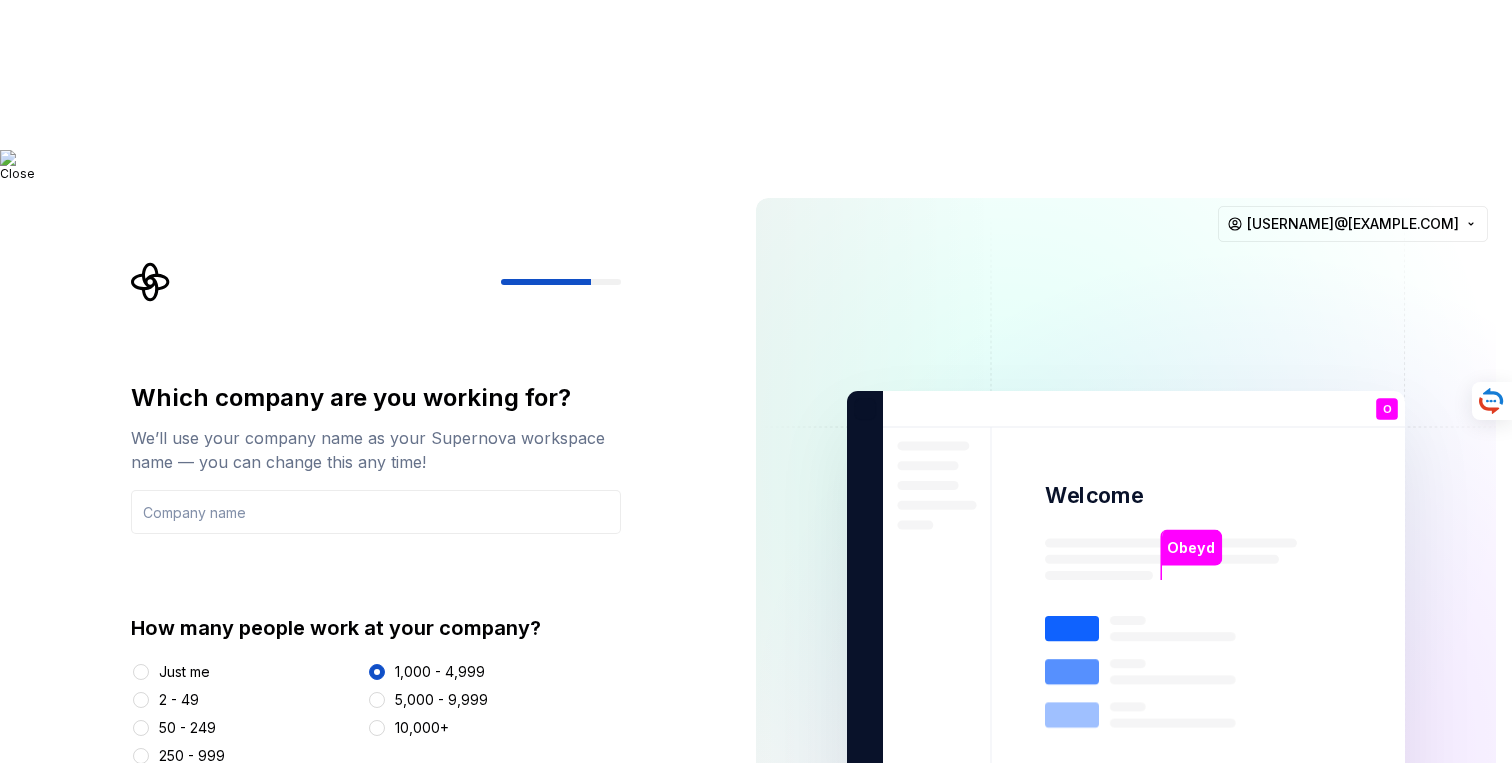 click on "Continue" at bounding box center [528, 812] 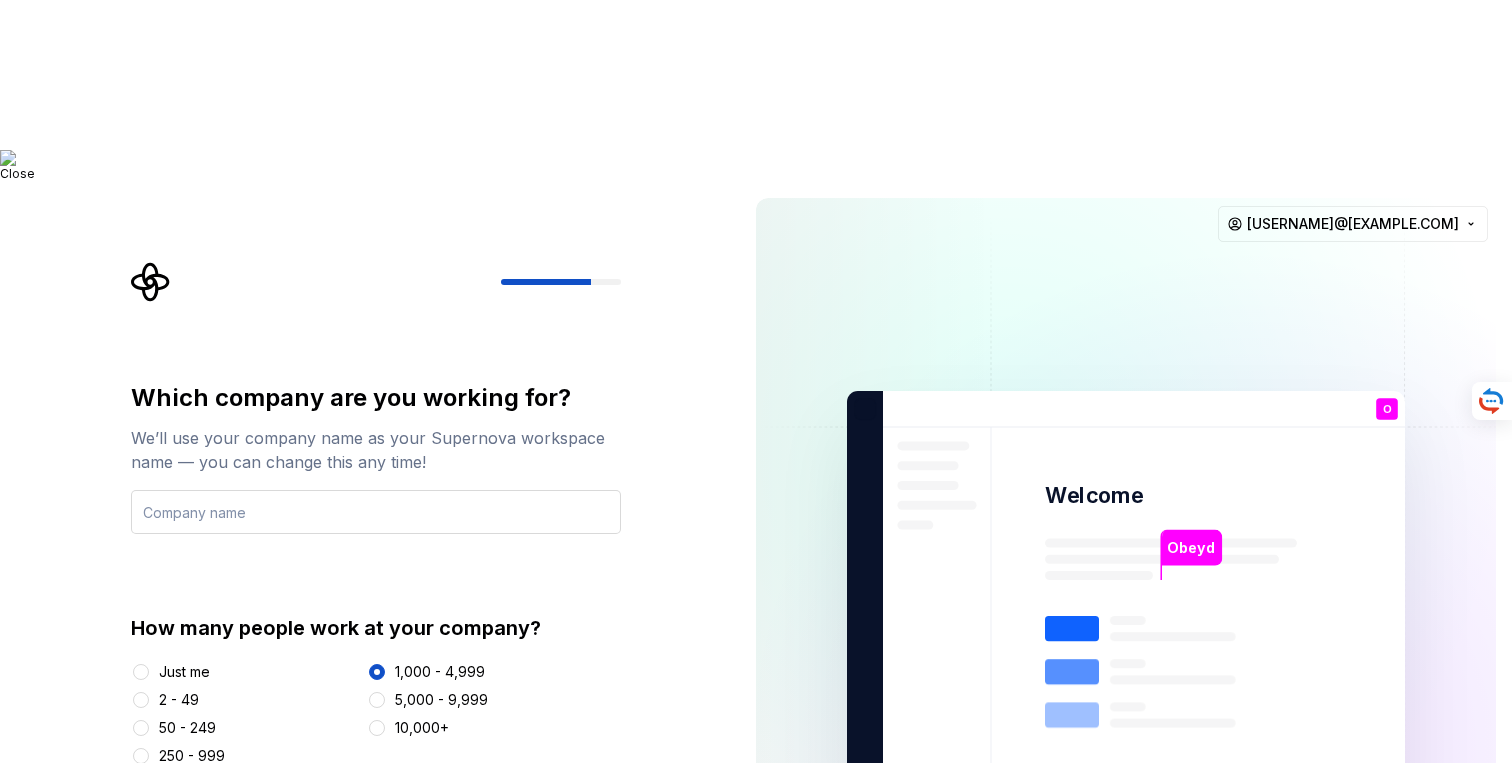 click at bounding box center [376, 512] 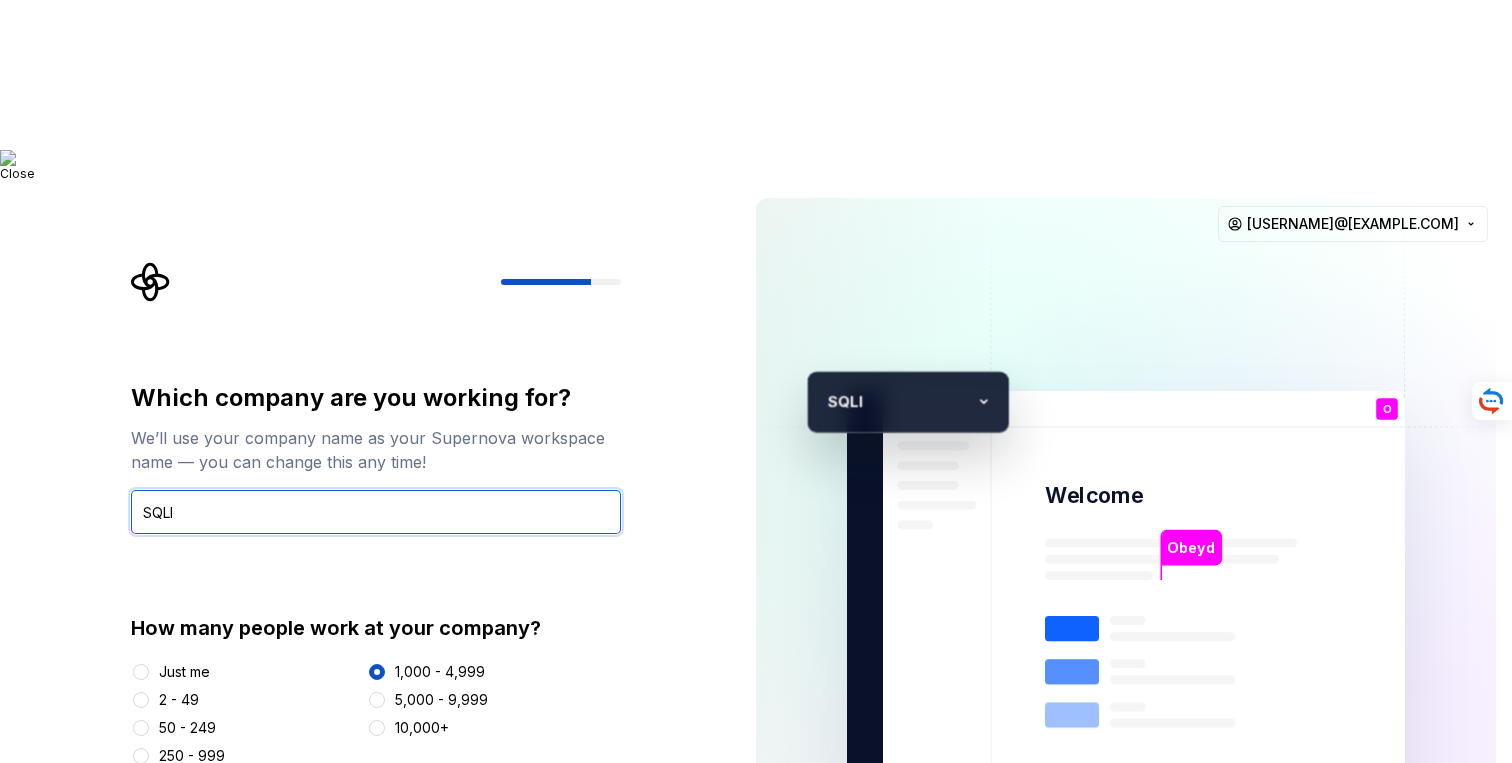 type on "SQLI" 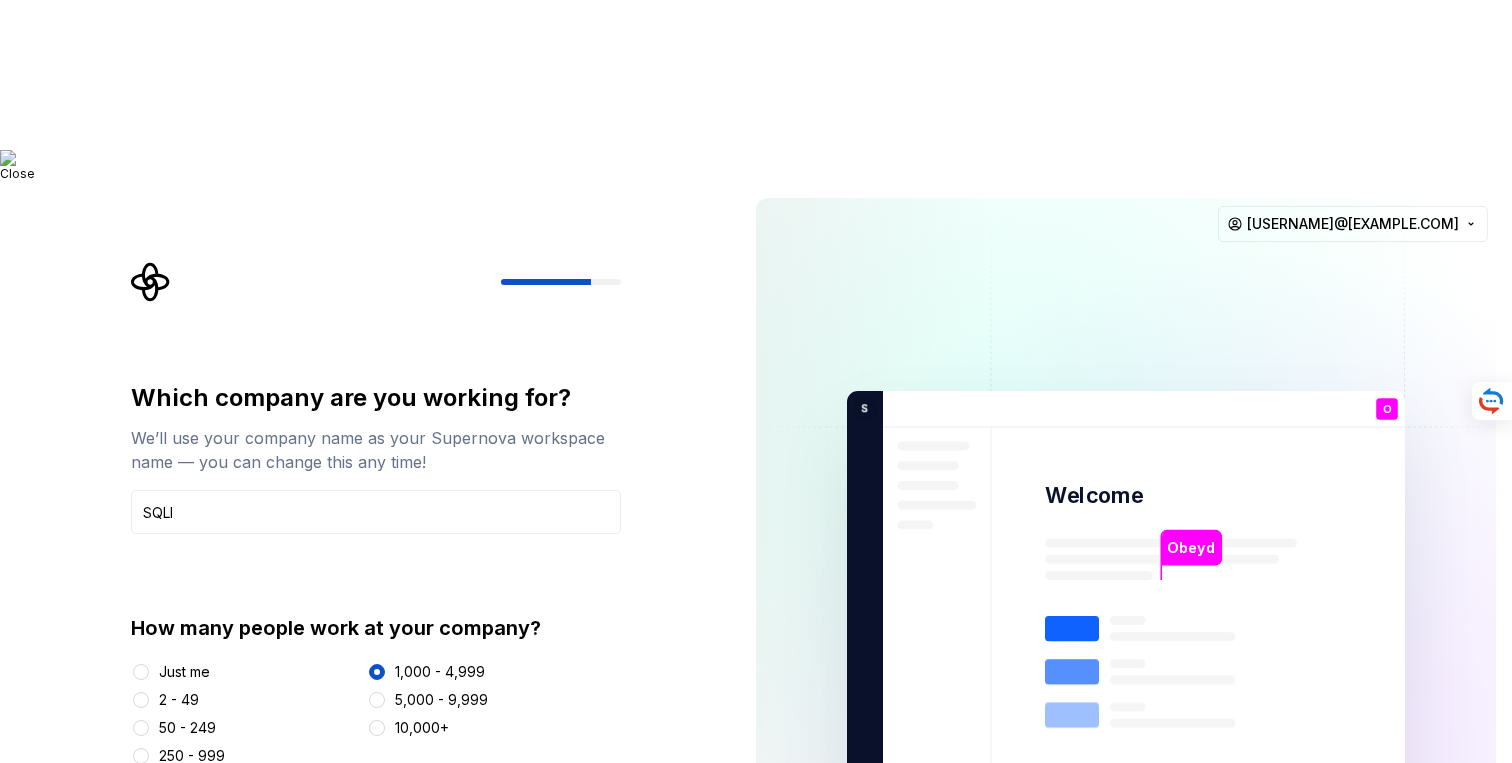 click on "Continue" at bounding box center (528, 812) 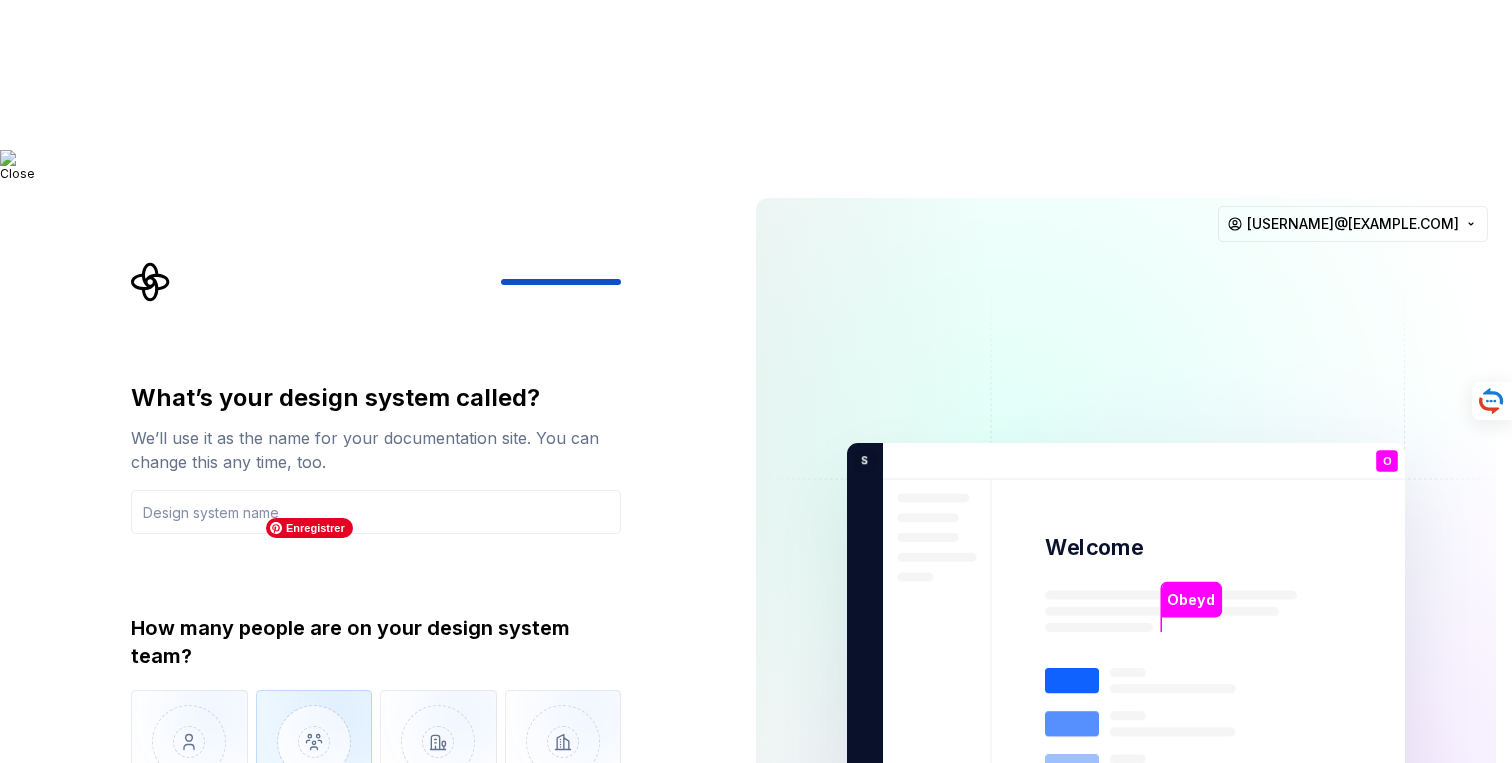 click at bounding box center [314, 757] 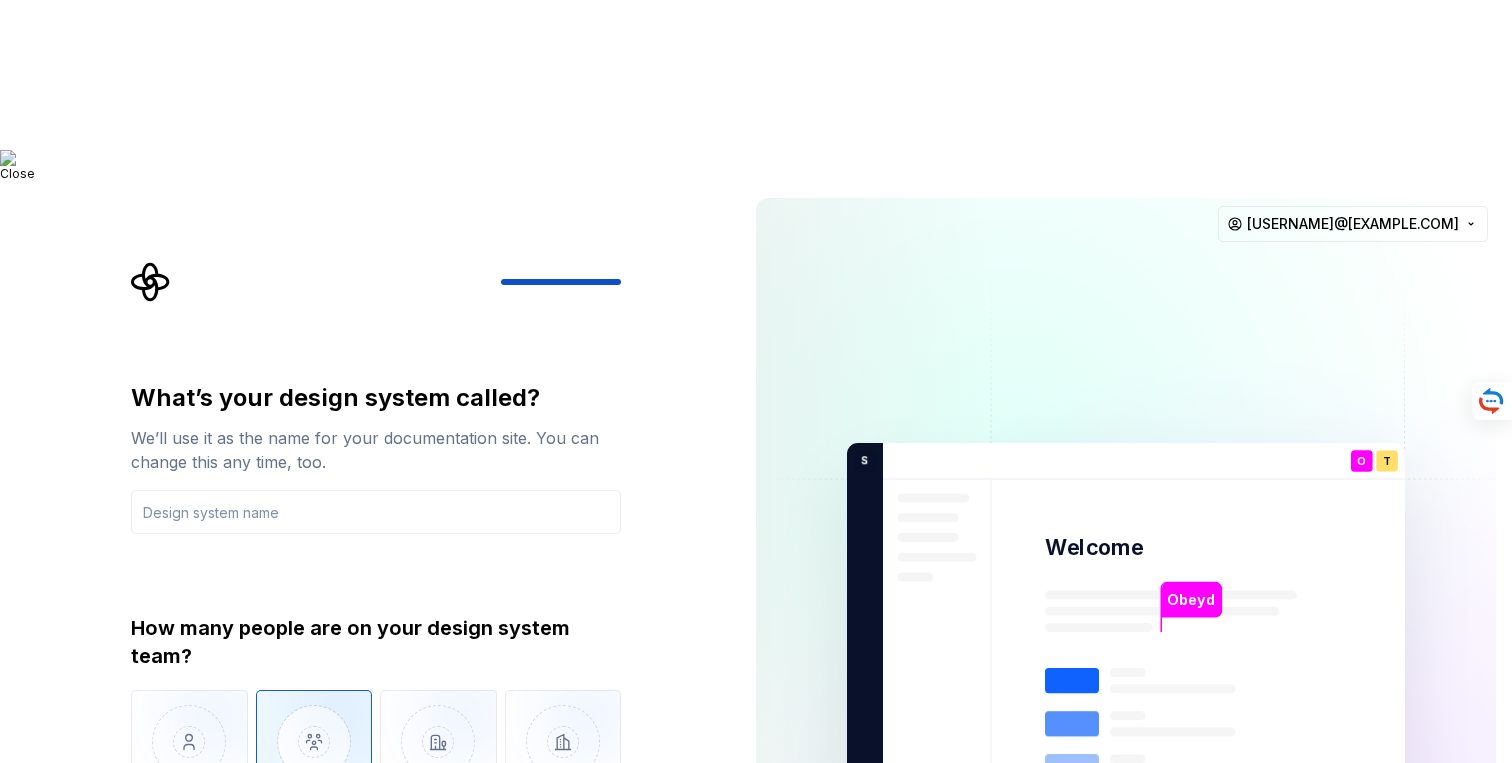 click on "We don't have a dedicated design system team" at bounding box center (145, 862) 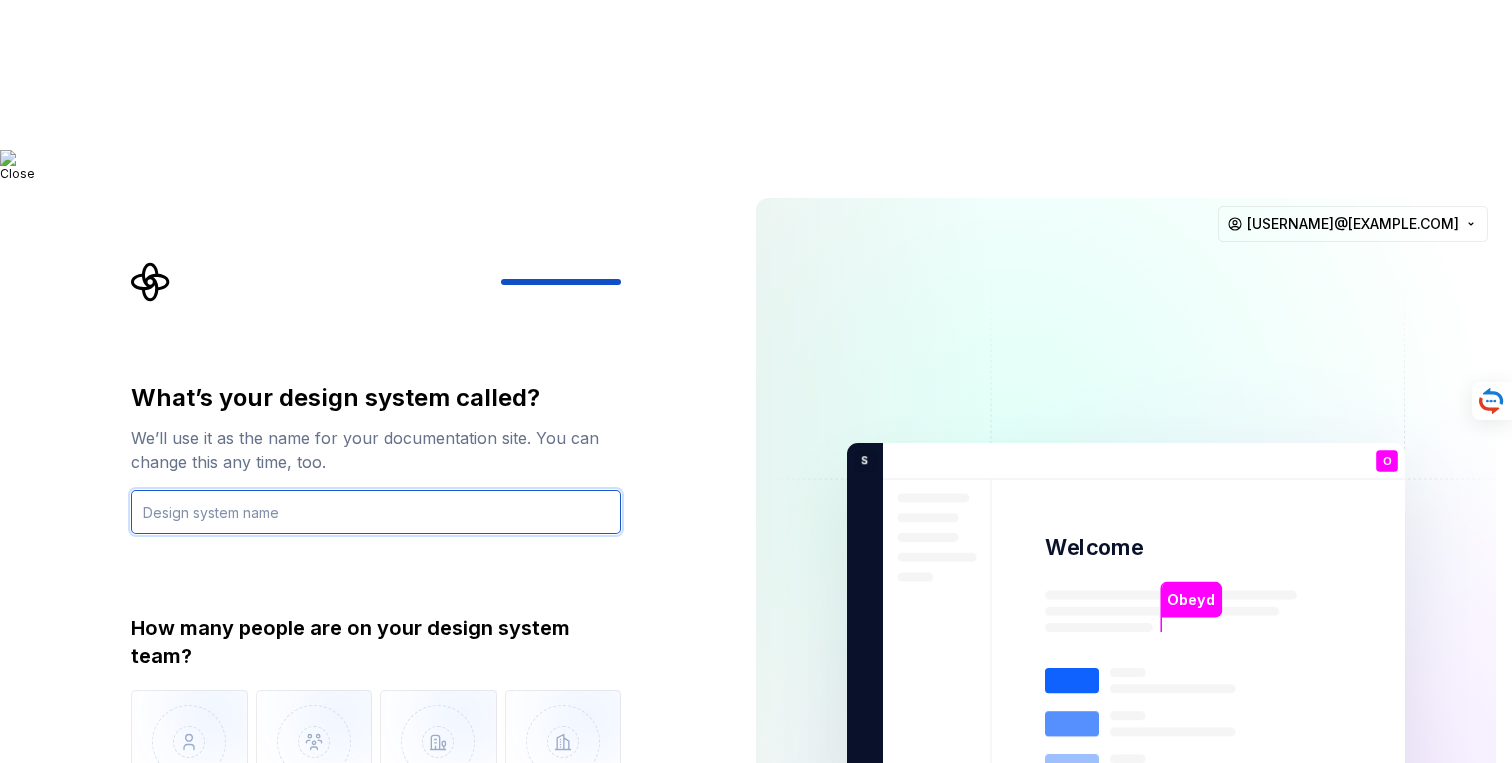 click at bounding box center [376, 512] 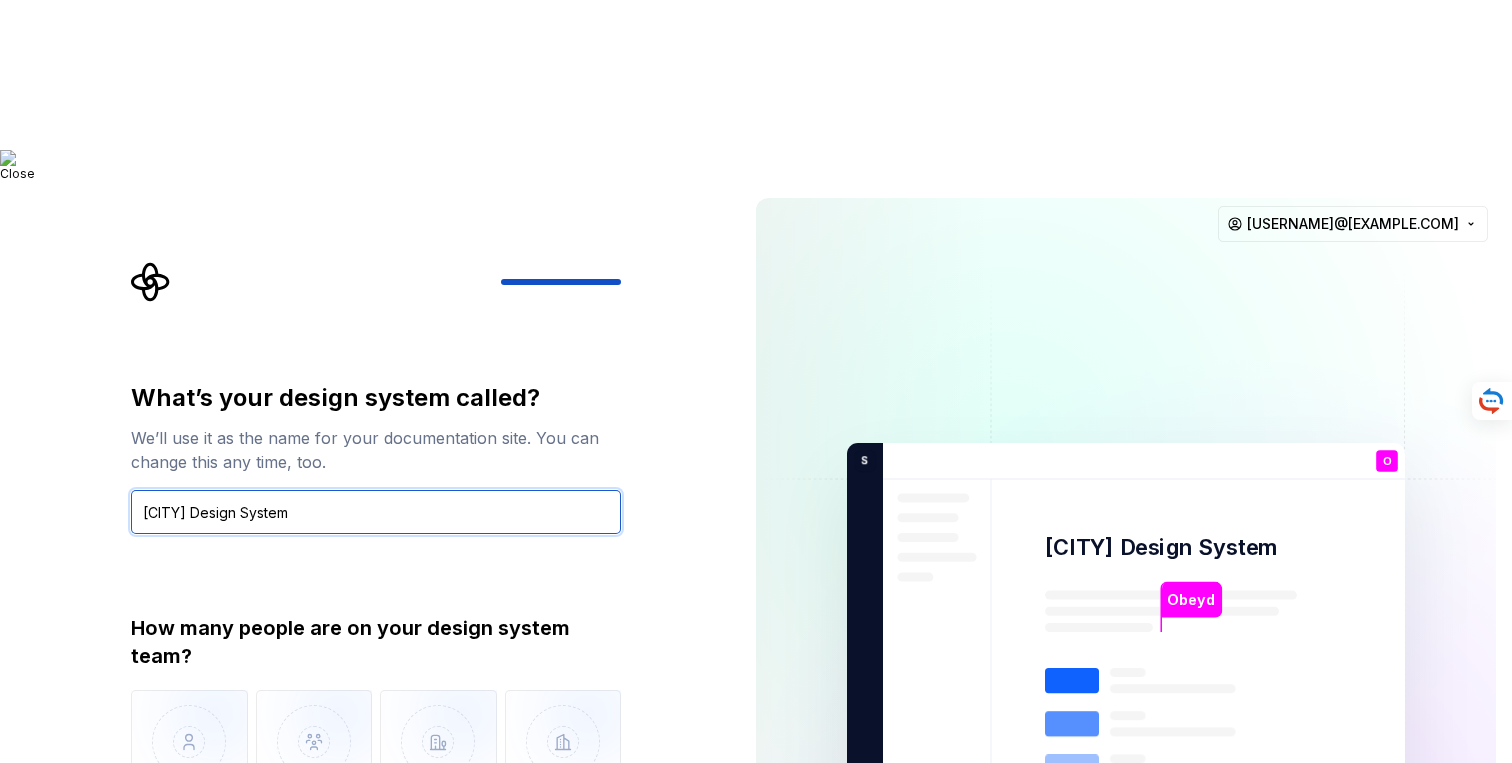 type on "Westfield Design System" 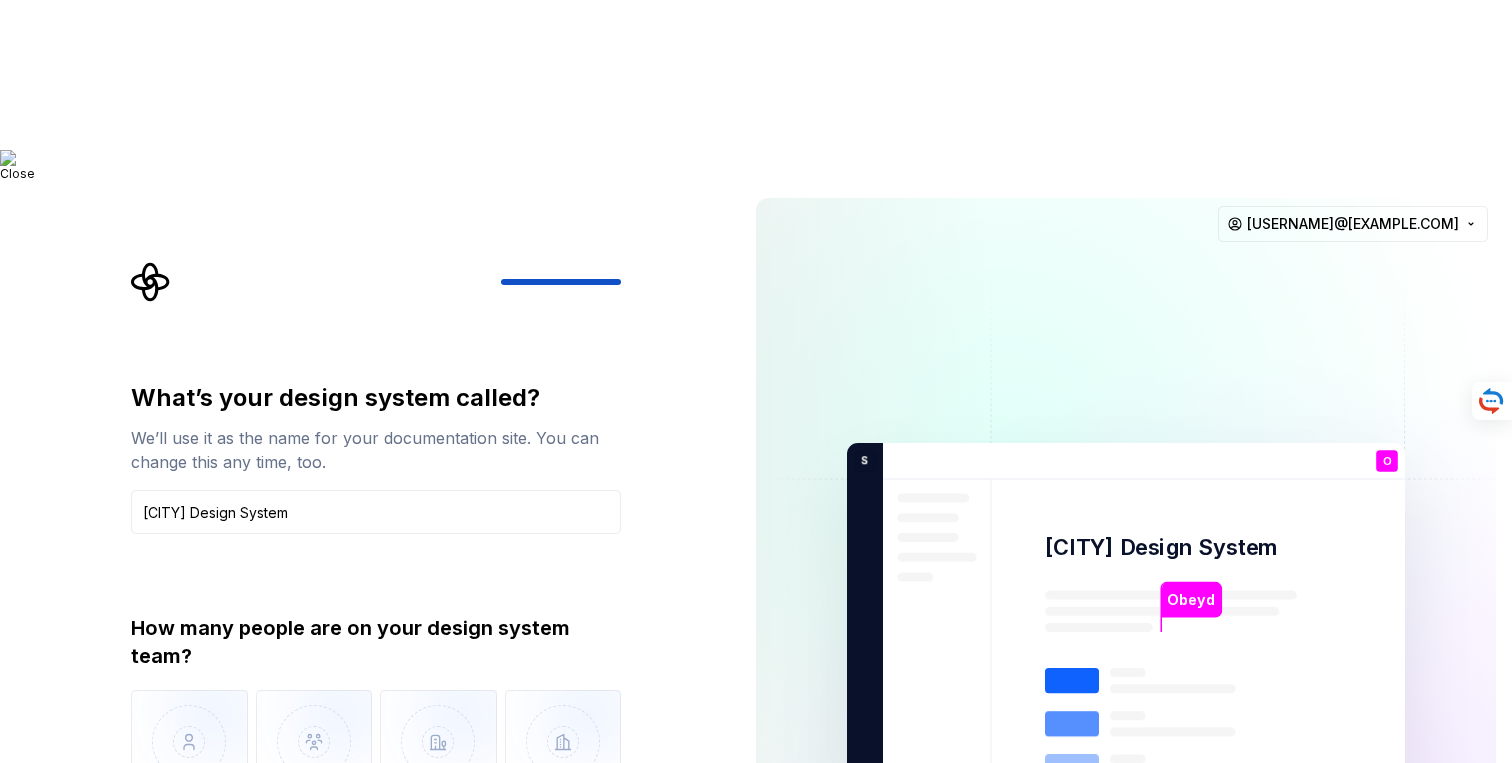 click on "Open Supernova" at bounding box center [528, 916] 